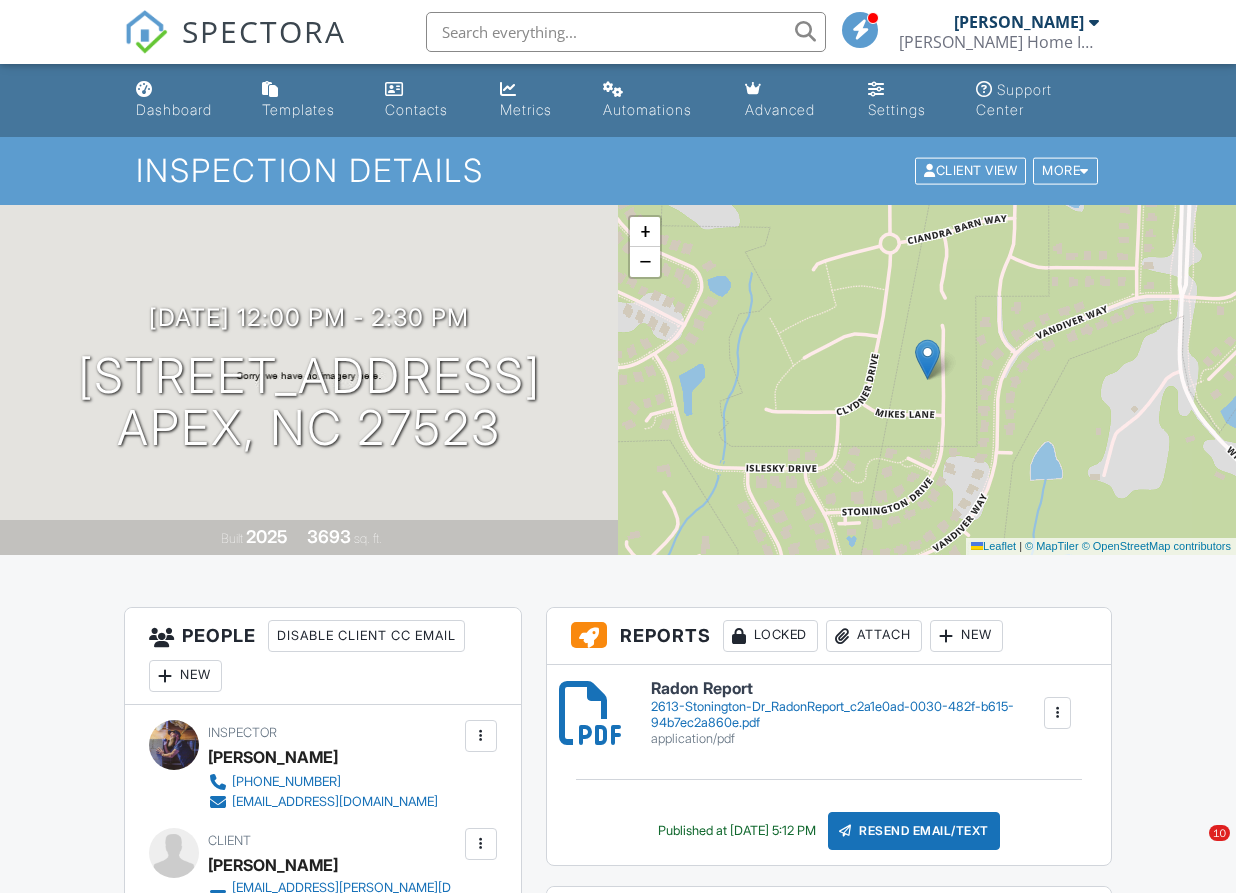 scroll, scrollTop: 255, scrollLeft: 0, axis: vertical 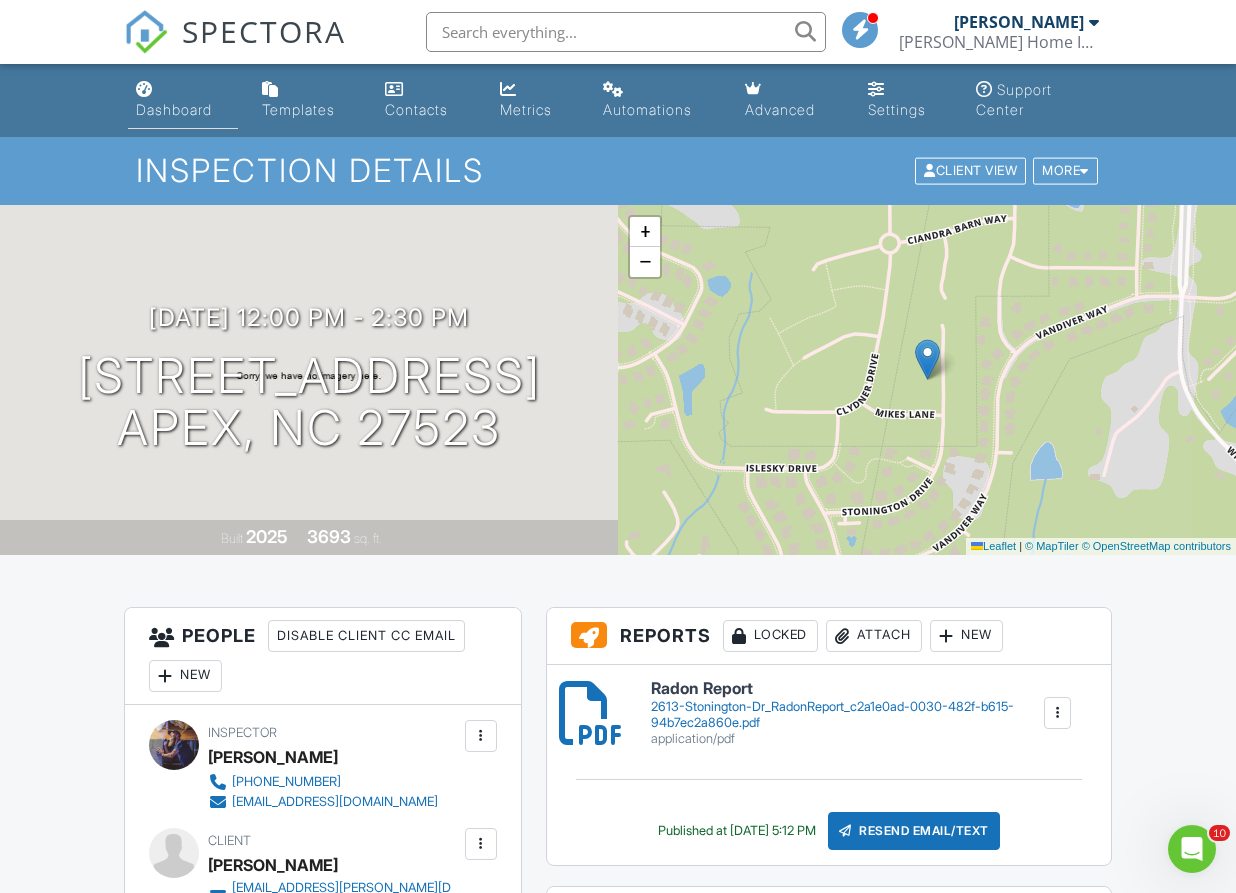 click on "Dashboard" at bounding box center (183, 100) 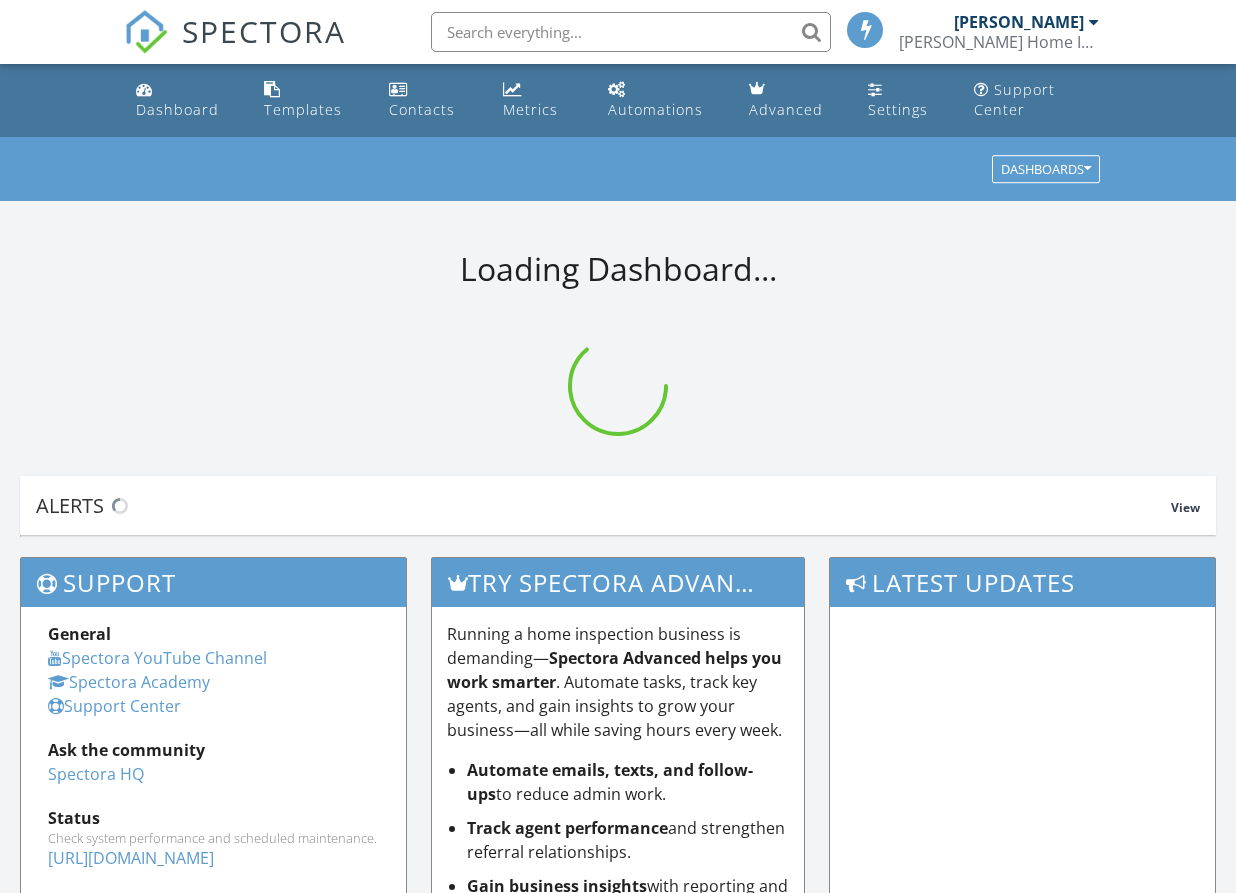 scroll, scrollTop: 0, scrollLeft: 0, axis: both 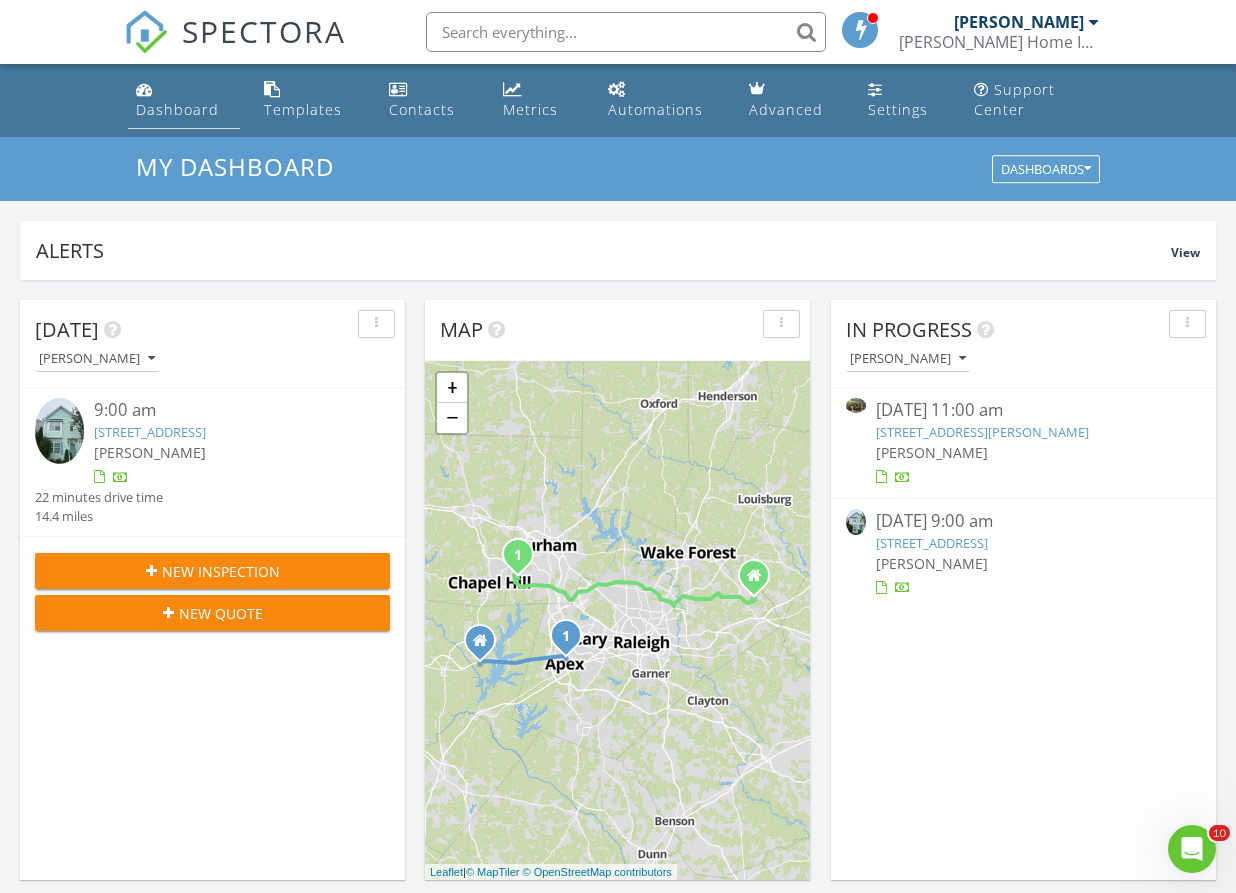 click on "Dashboard" at bounding box center (177, 109) 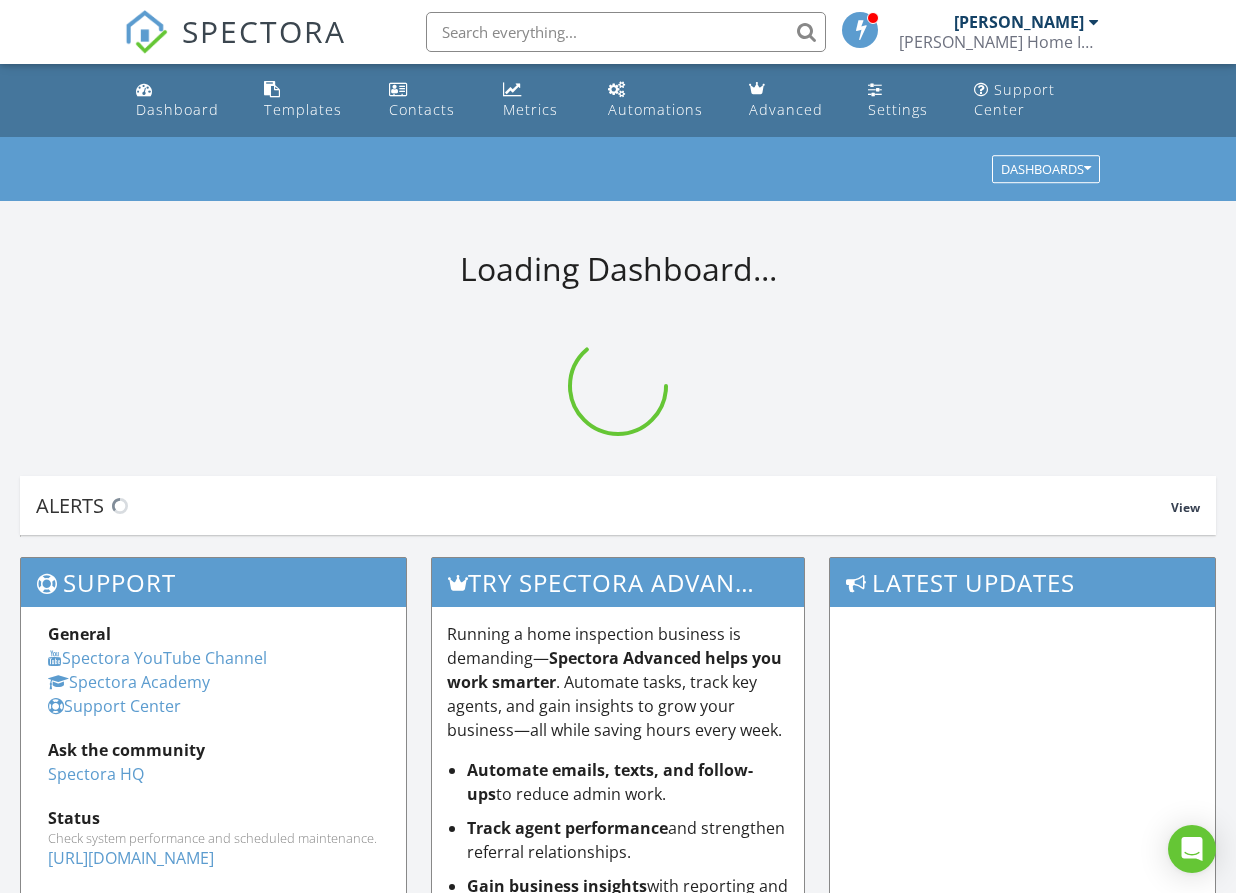 scroll, scrollTop: 0, scrollLeft: 0, axis: both 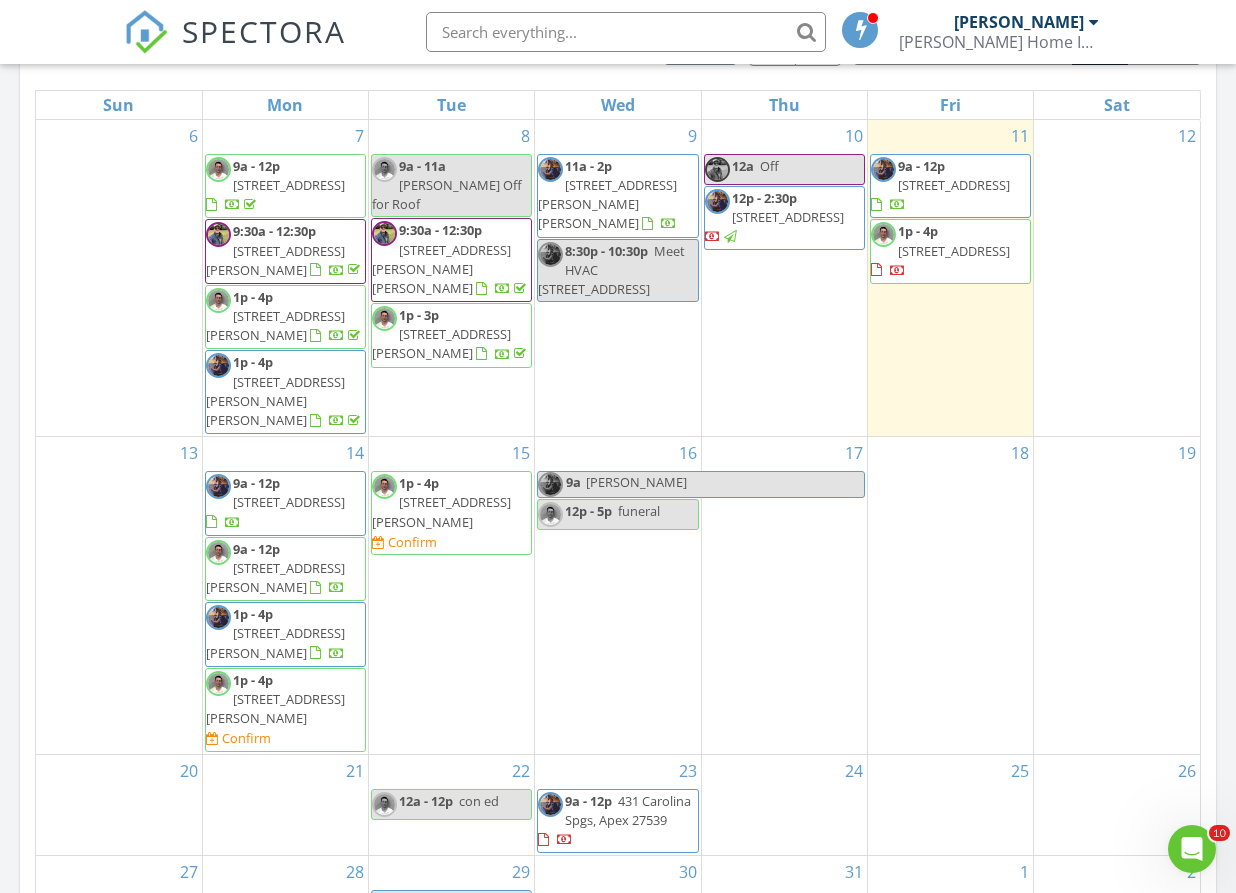 click on "1p - 4p
56 Honeydew Wy, Clayton 27520
Confirm" at bounding box center (451, 513) 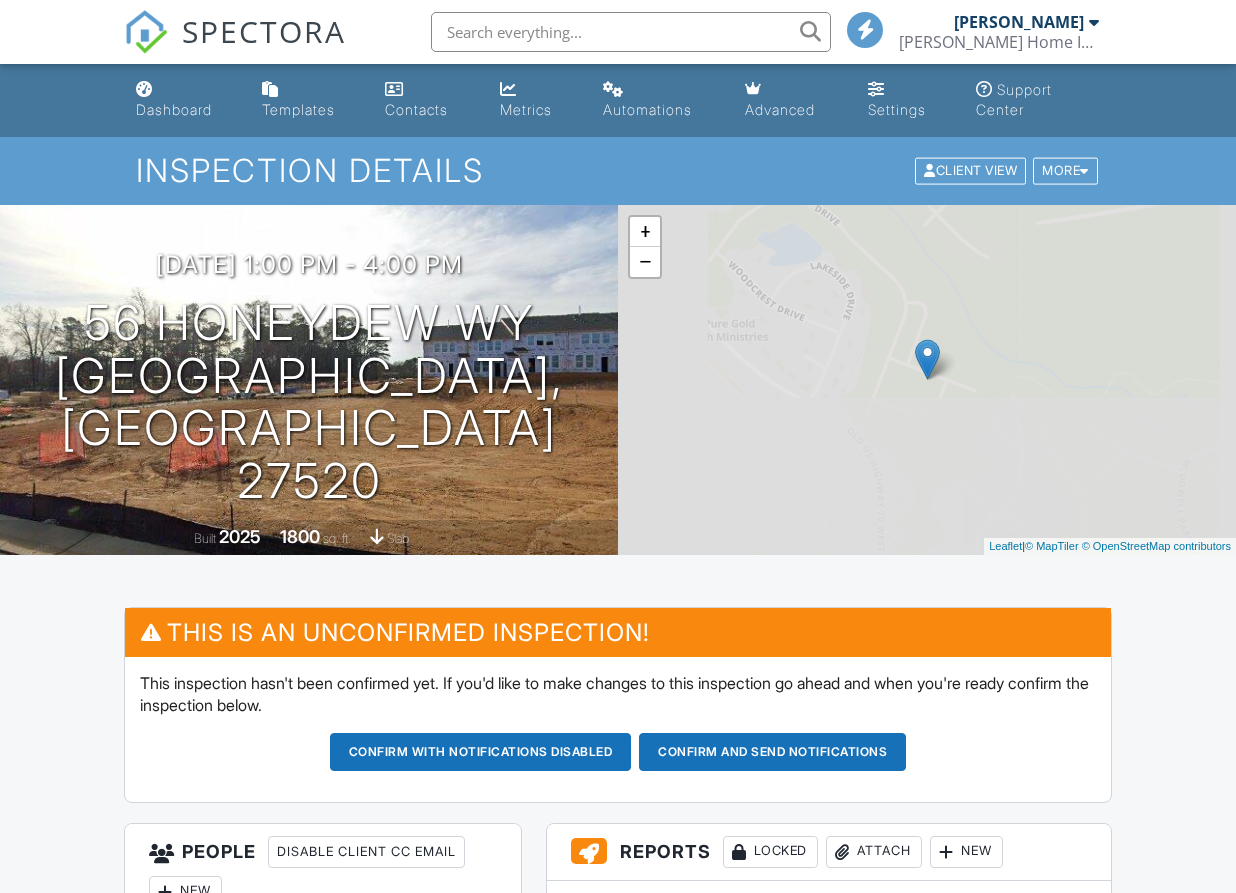 scroll, scrollTop: 0, scrollLeft: 0, axis: both 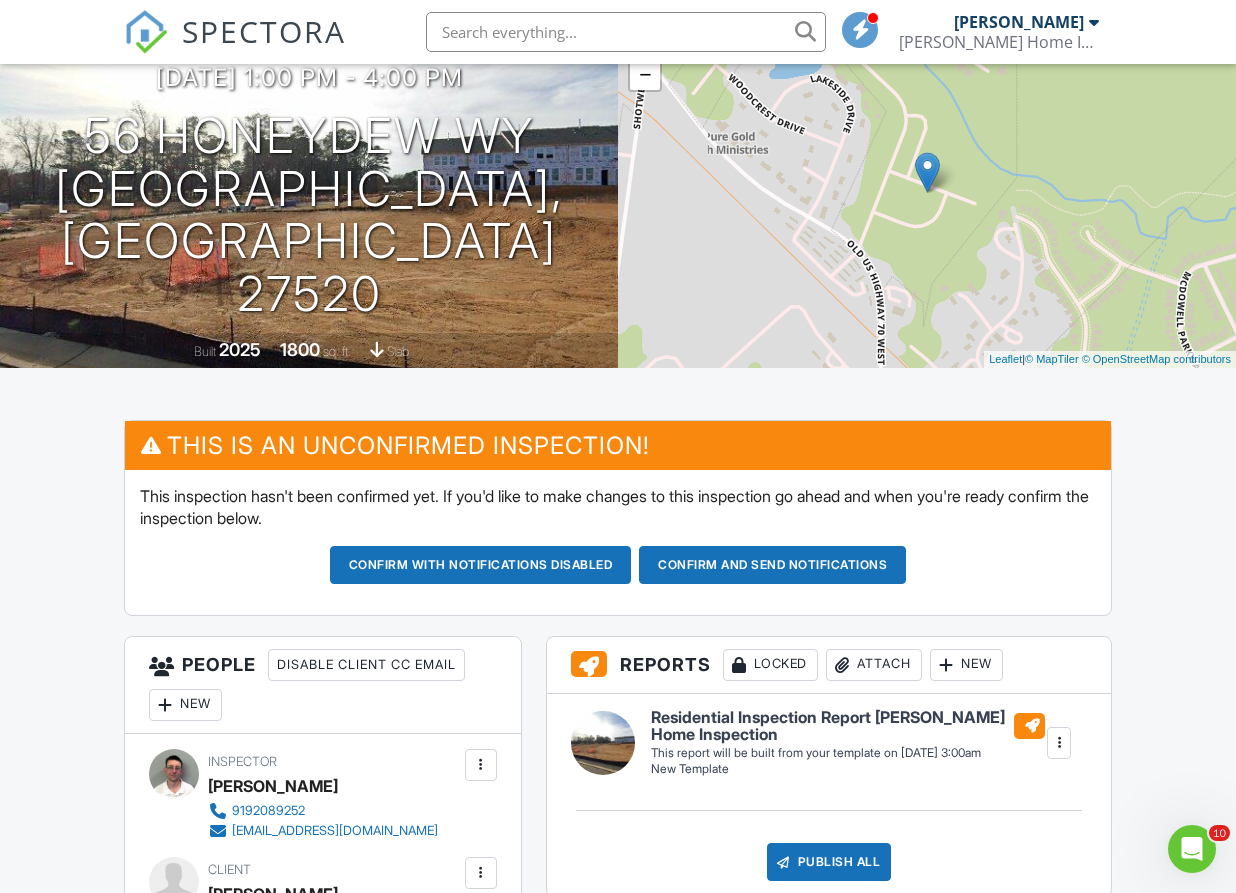 click on "Confirm and send notifications" at bounding box center [481, 565] 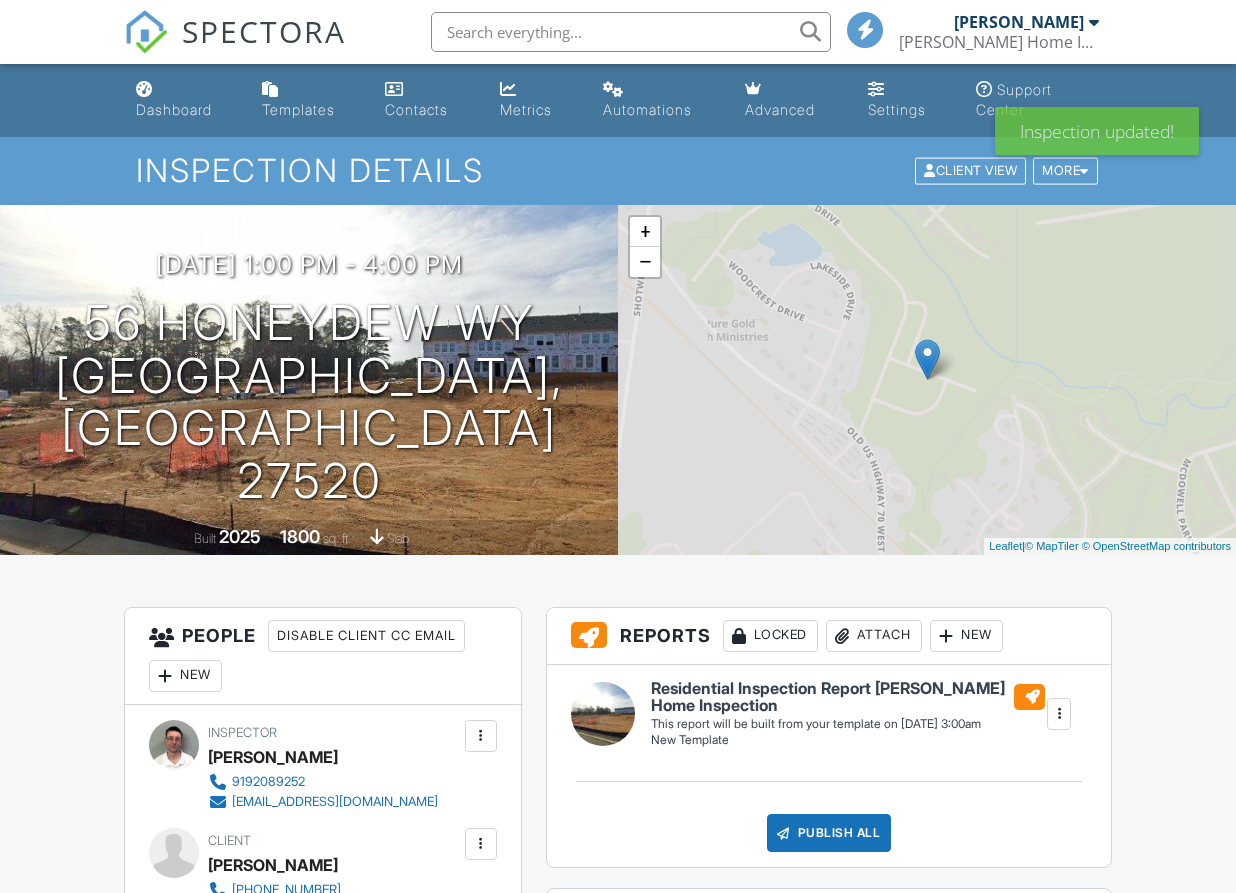 scroll, scrollTop: 0, scrollLeft: 0, axis: both 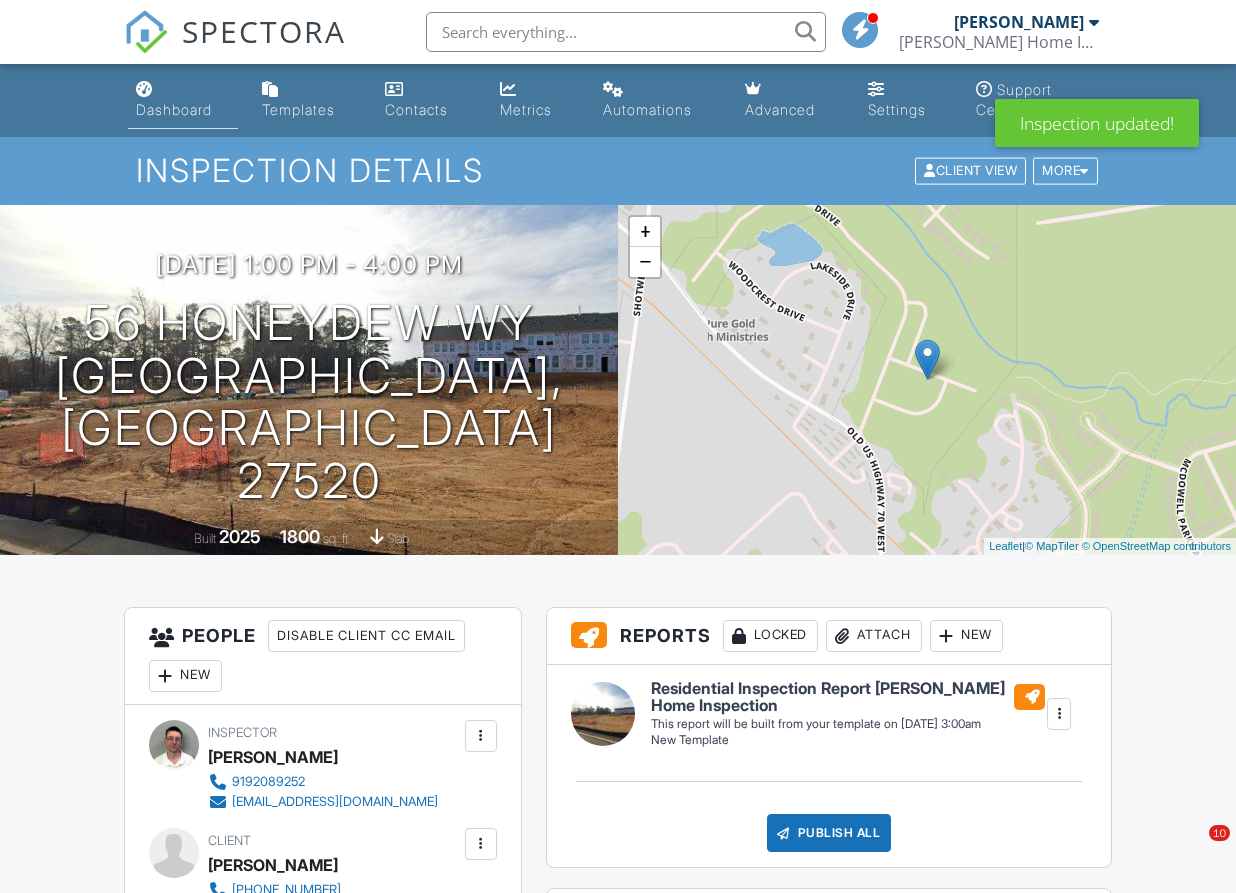 click on "Dashboard" at bounding box center [174, 109] 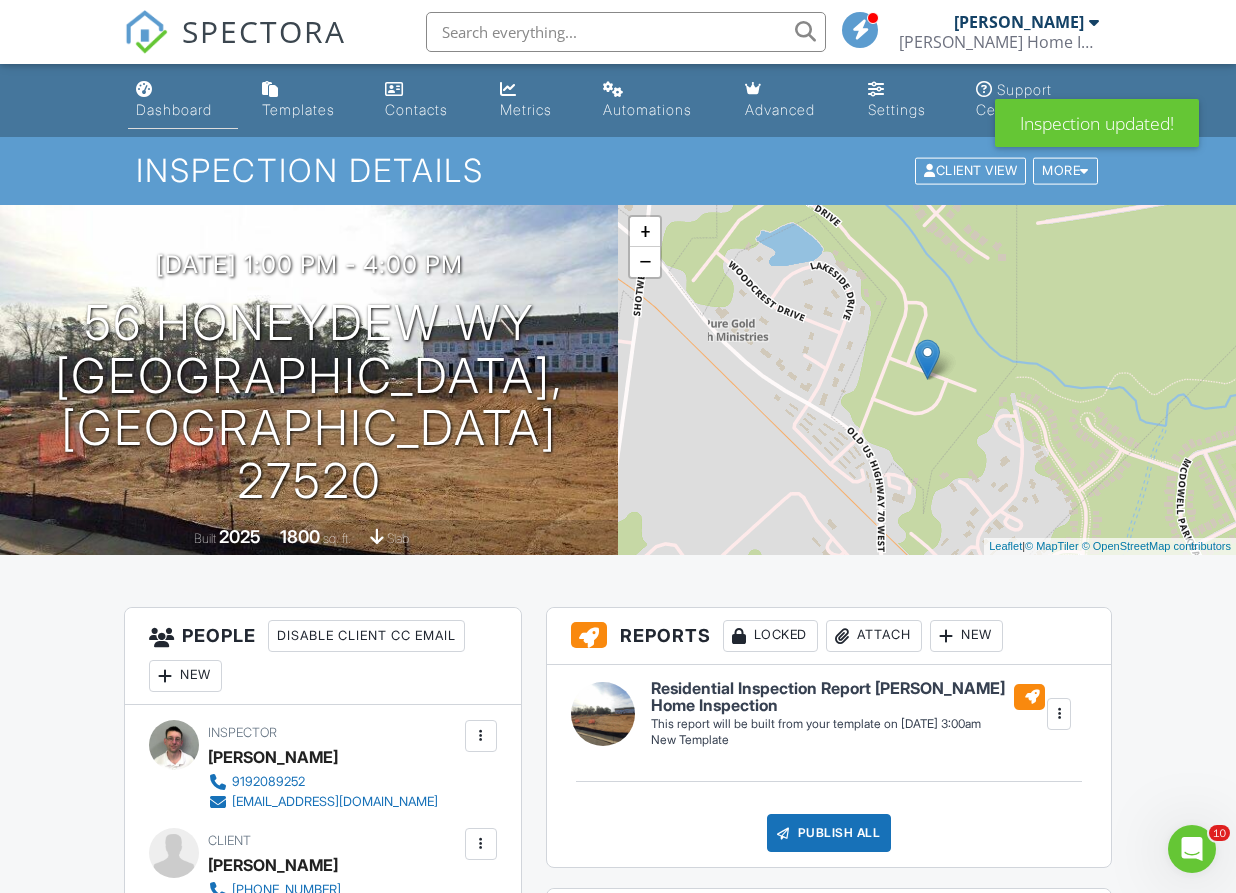 scroll, scrollTop: 0, scrollLeft: 0, axis: both 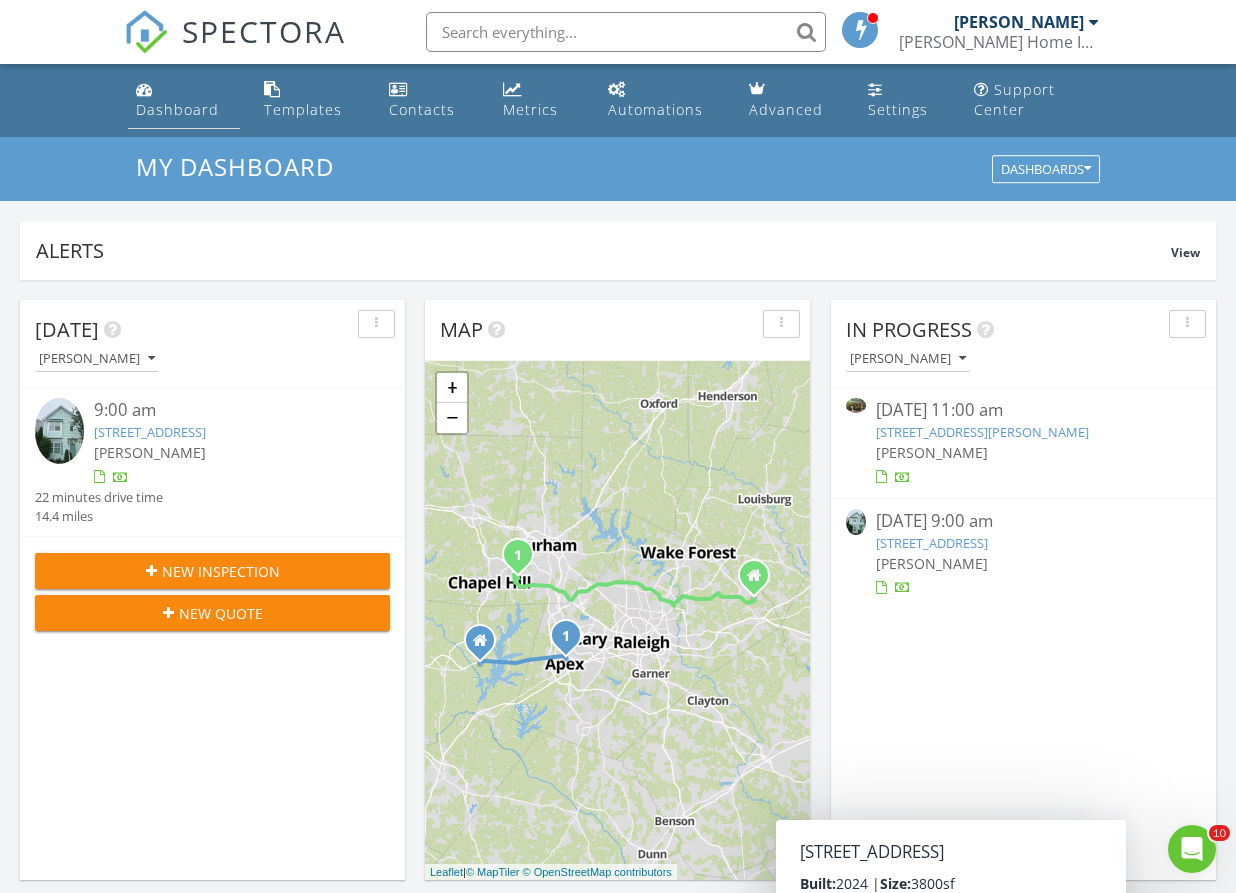 click on "Dashboard" at bounding box center [184, 100] 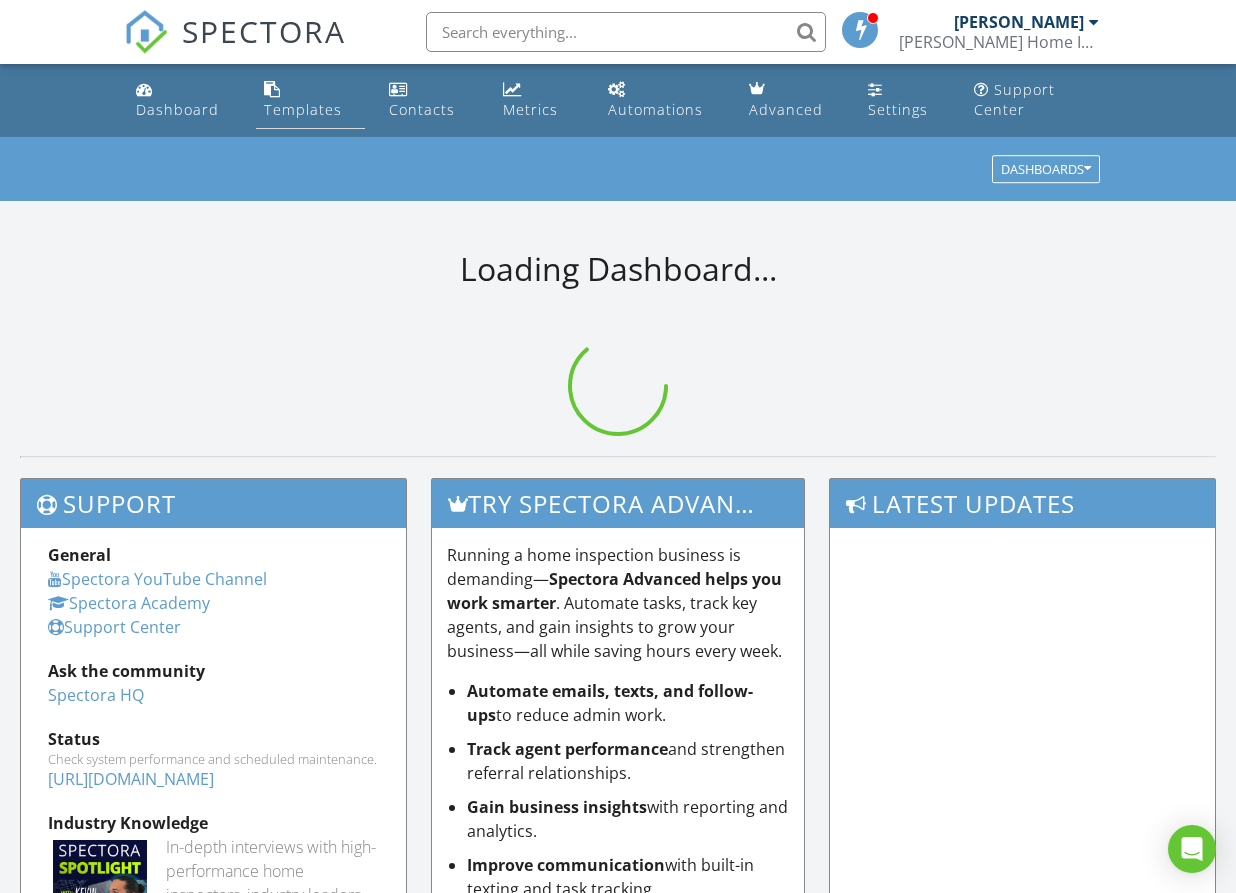 scroll, scrollTop: 0, scrollLeft: 0, axis: both 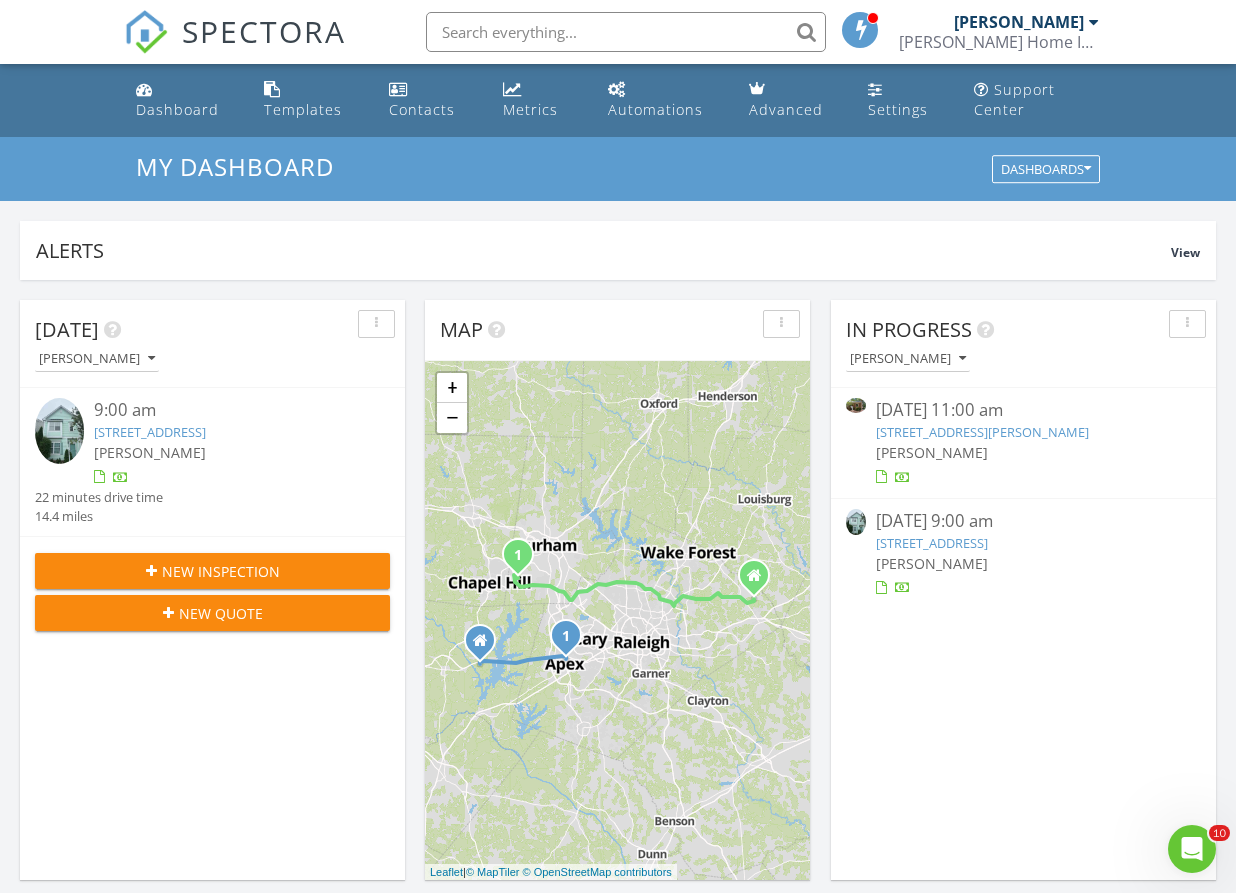 click 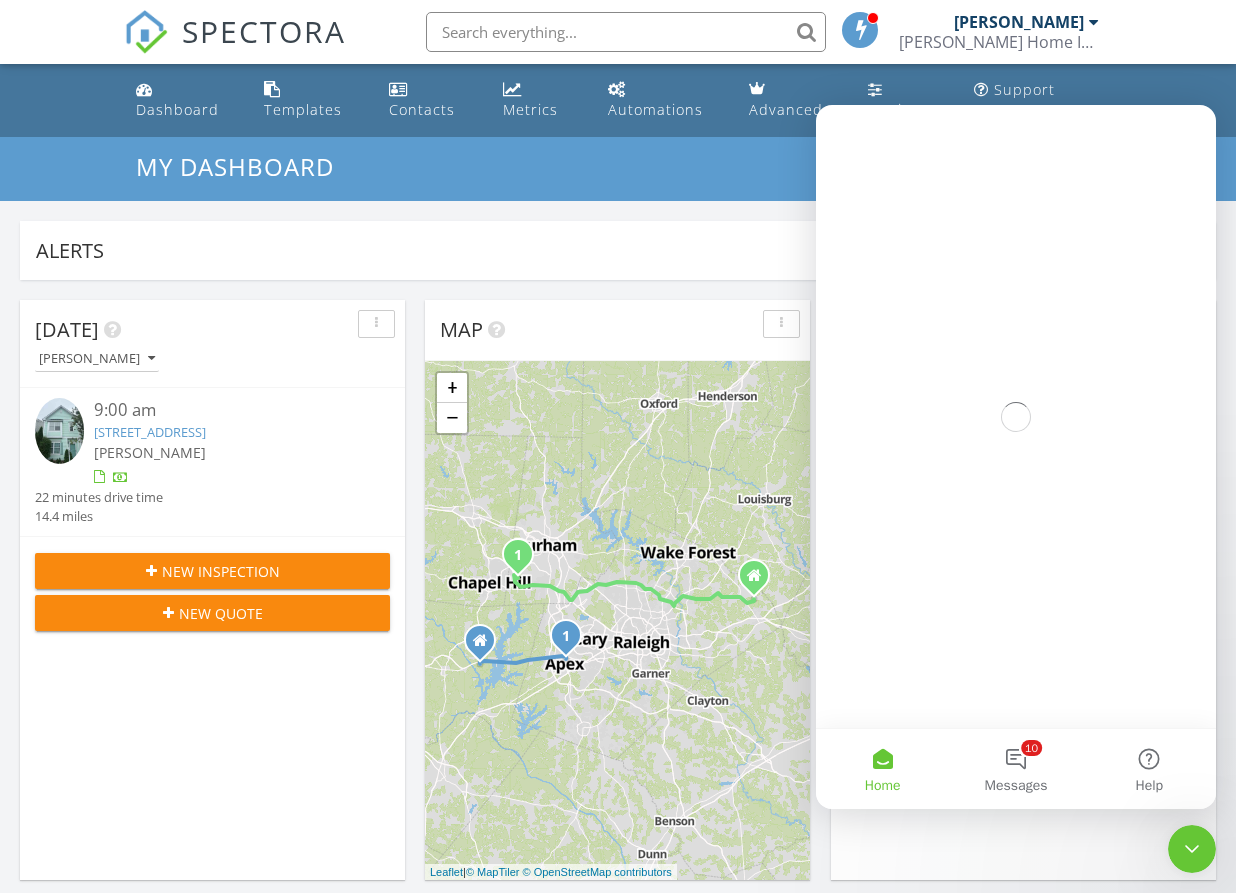 scroll, scrollTop: 0, scrollLeft: 0, axis: both 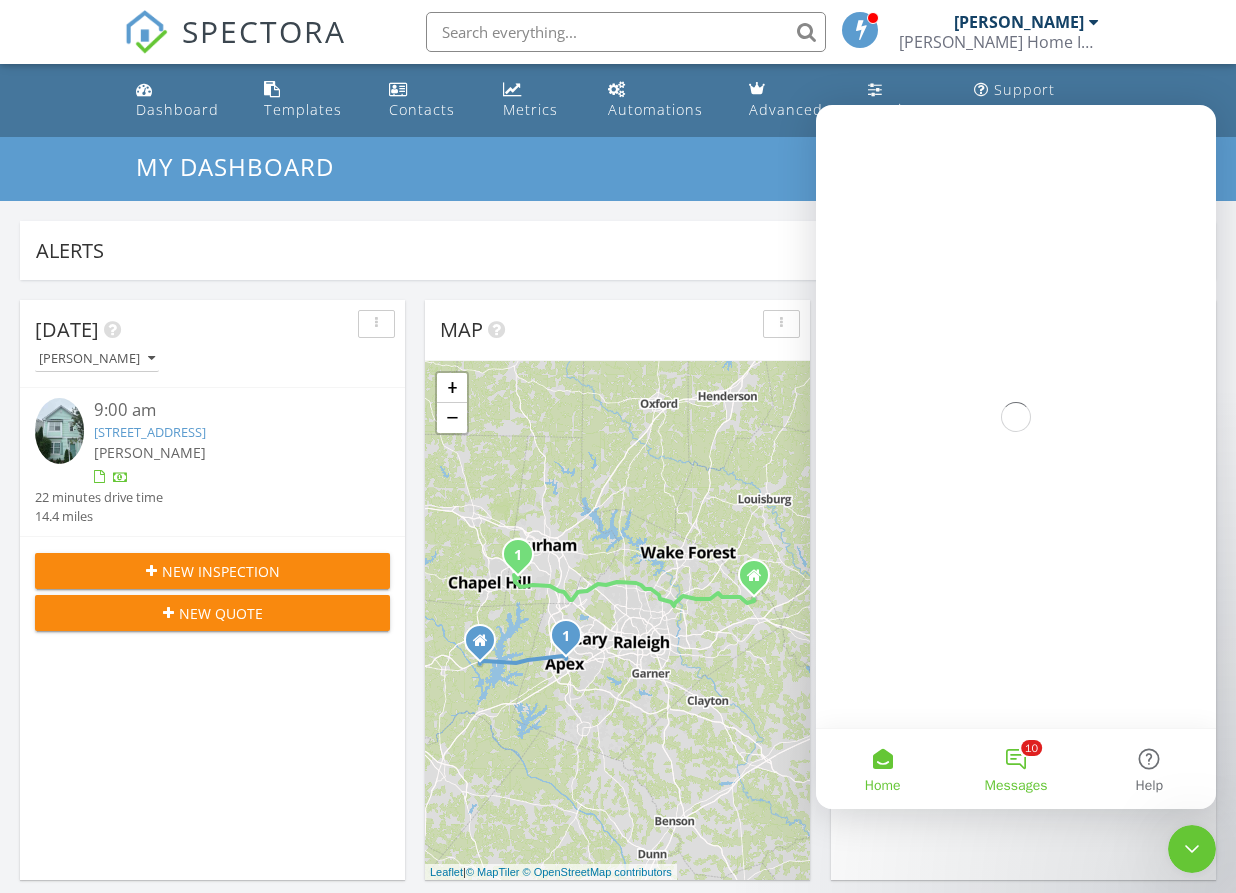 click on "10 Messages" at bounding box center [1015, 769] 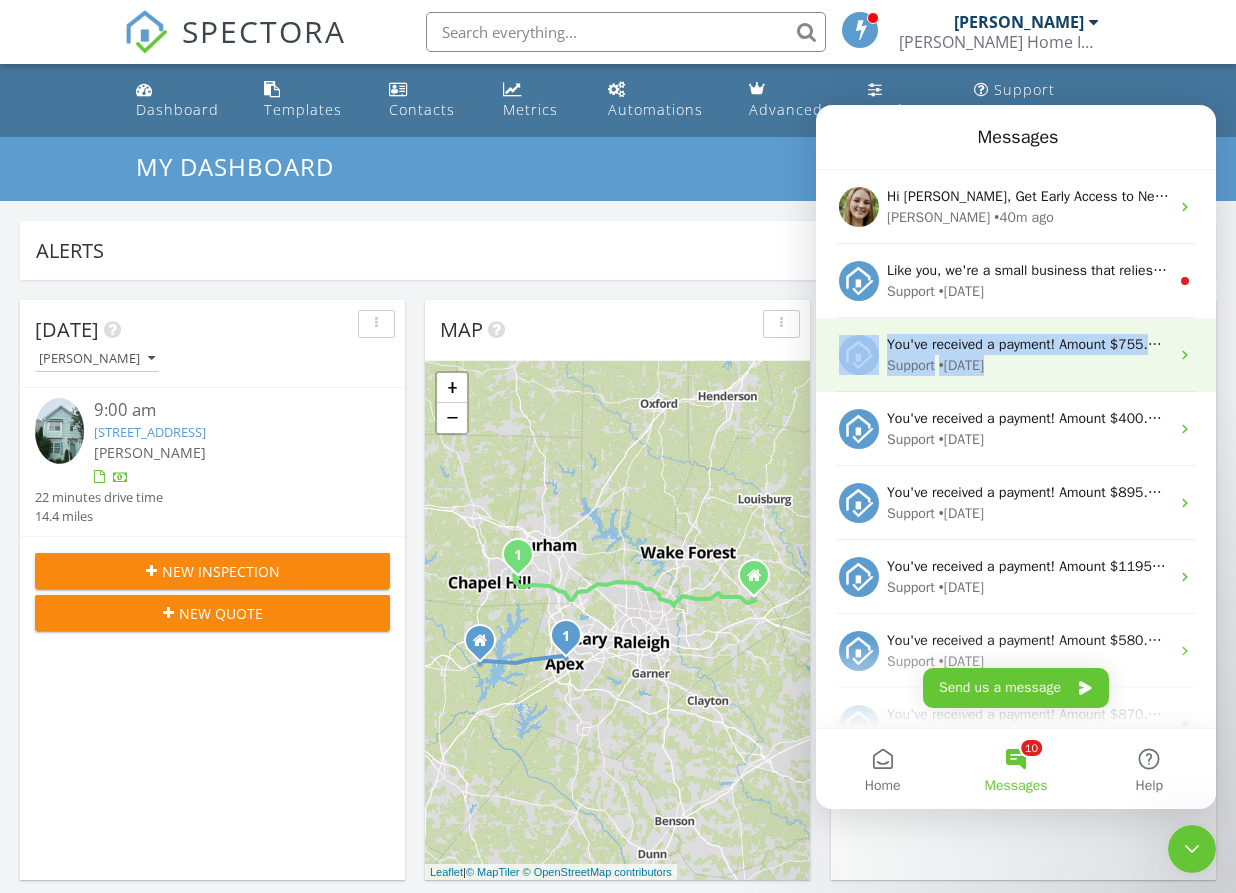 drag, startPoint x: 1014, startPoint y: 360, endPoint x: 820, endPoint y: 334, distance: 195.73451 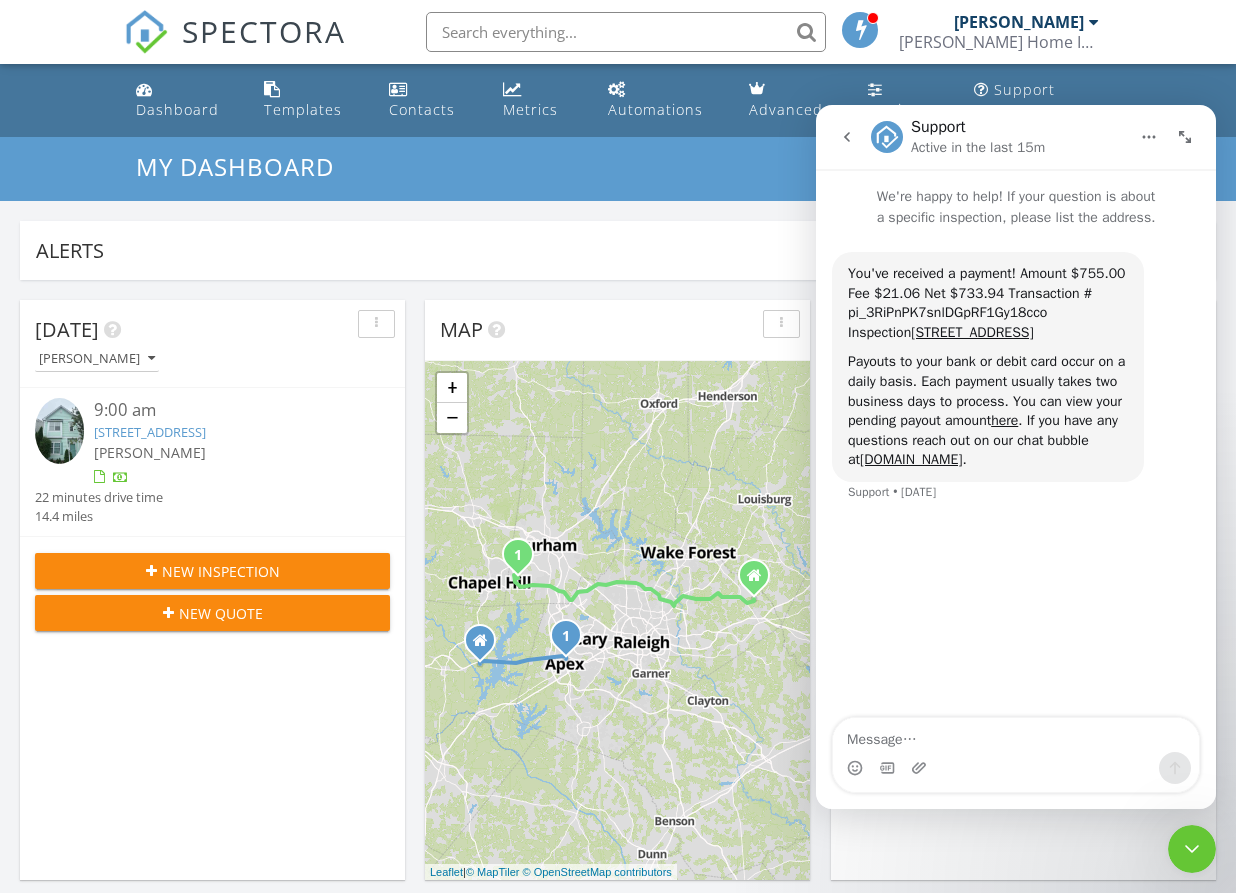 click on "Alerts
View" at bounding box center (618, 250) 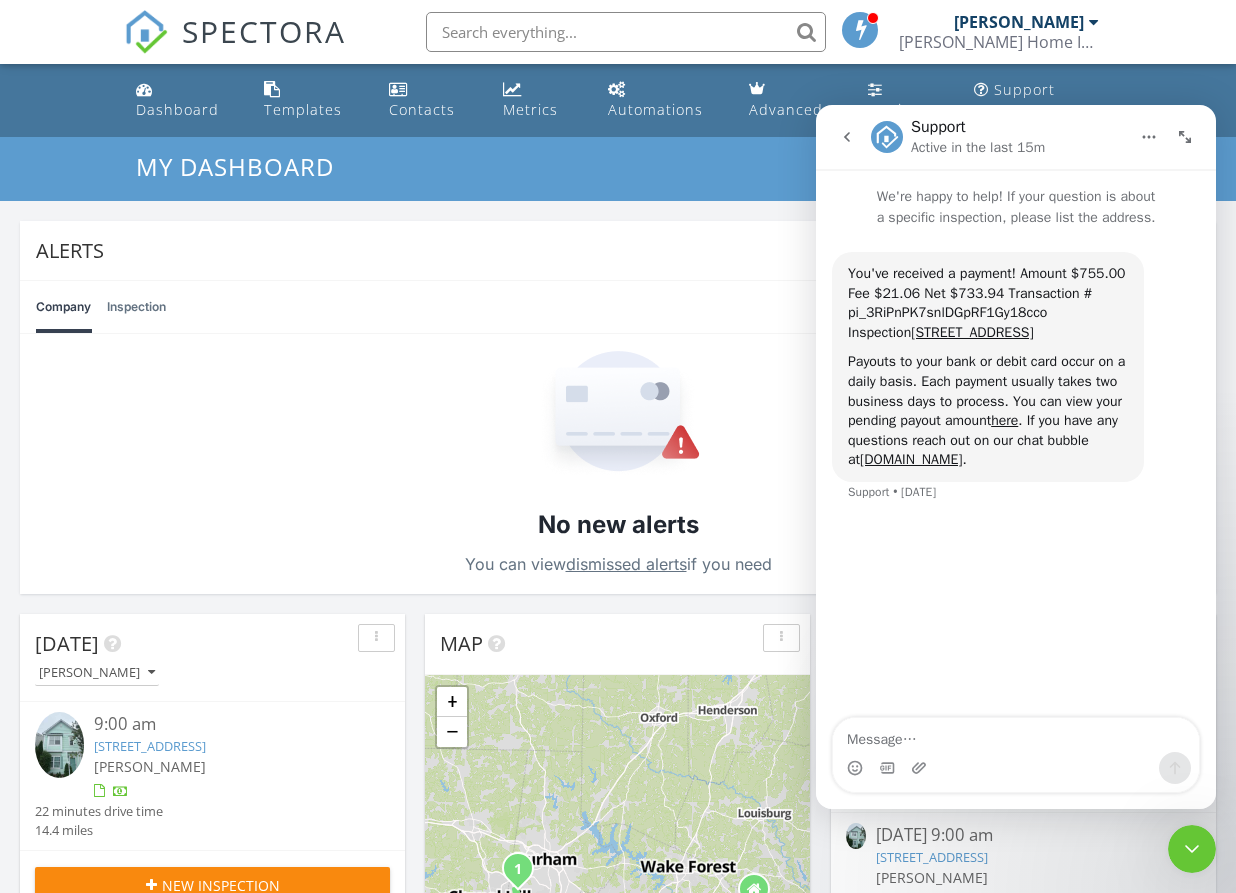 click on "My Dashboard" at bounding box center [617, 166] 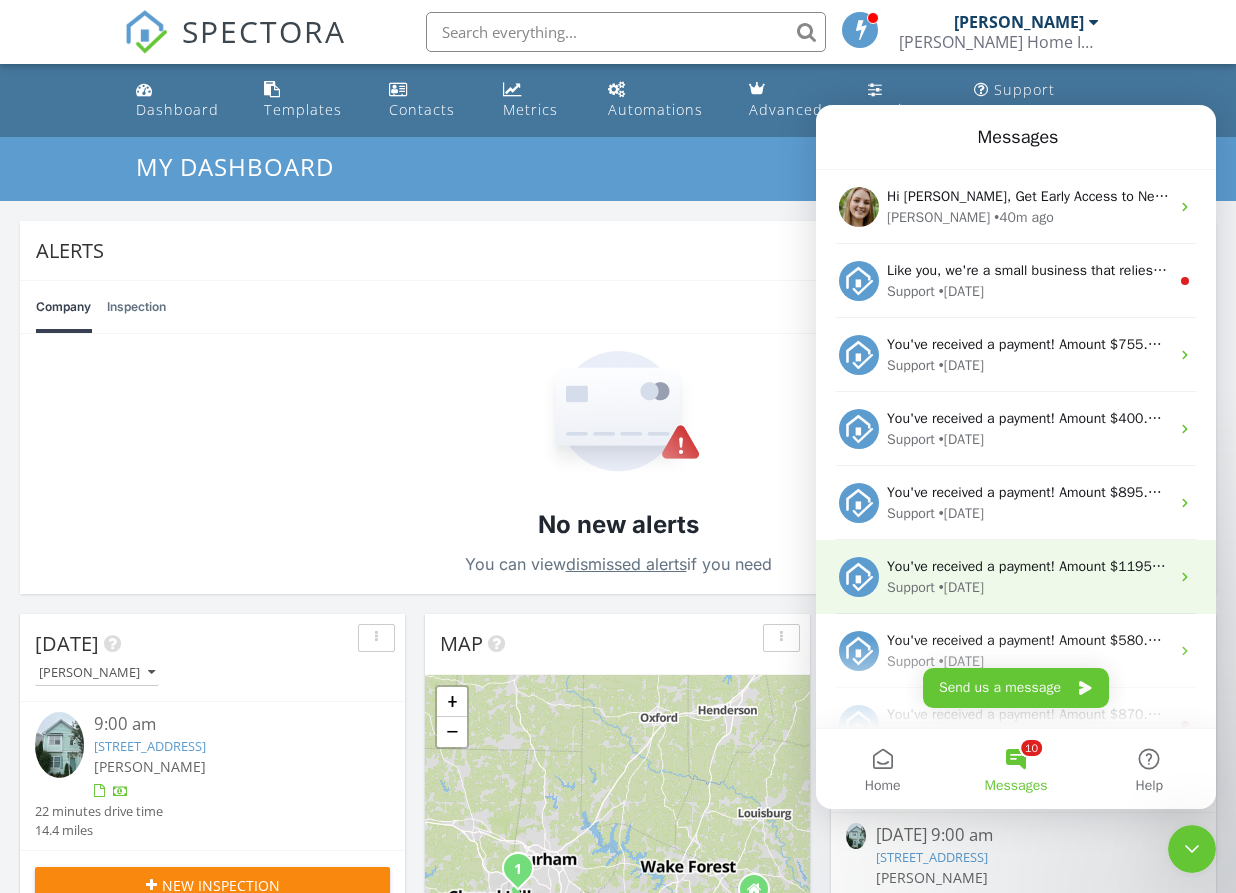 scroll, scrollTop: 0, scrollLeft: 0, axis: both 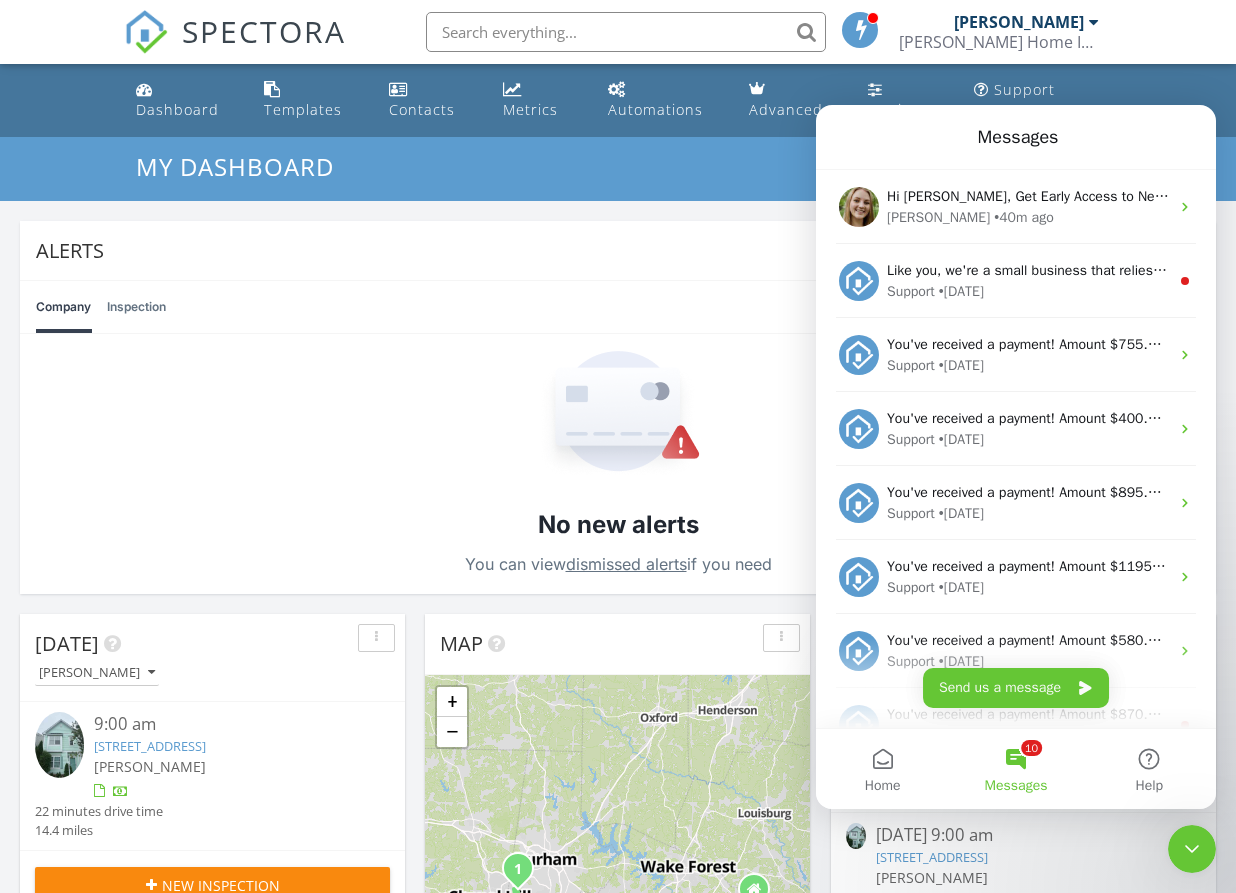 click at bounding box center (1192, 849) 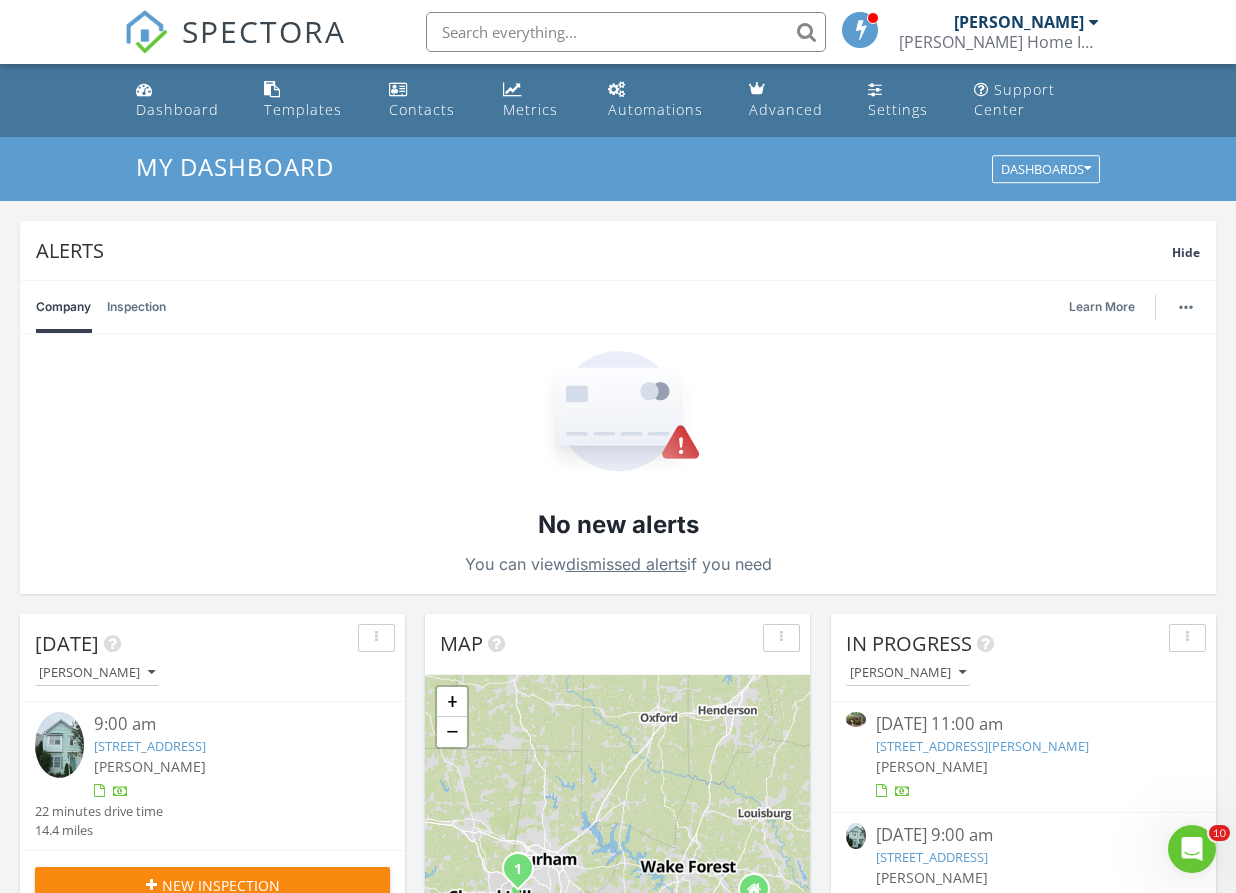 scroll, scrollTop: 0, scrollLeft: 0, axis: both 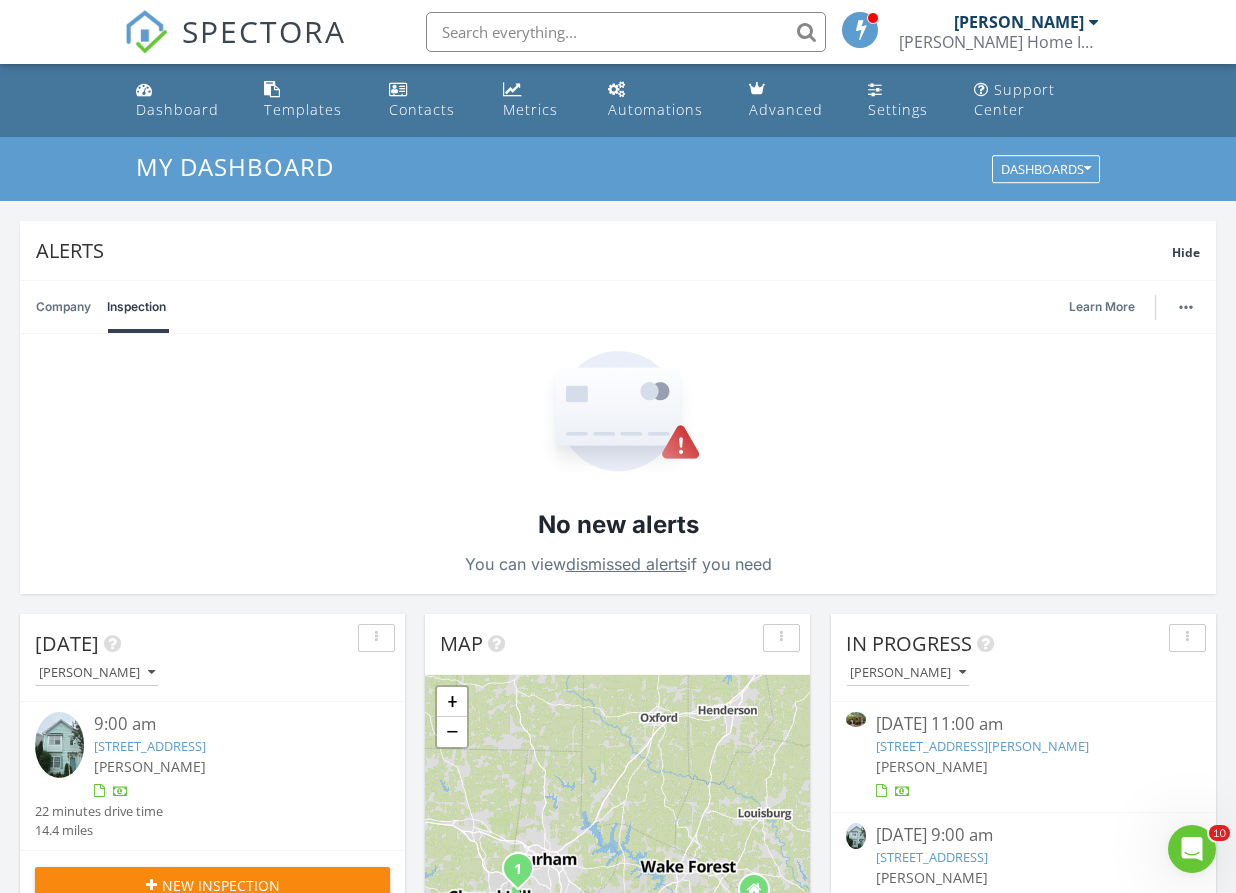 click on "dismissed alerts" at bounding box center [626, 564] 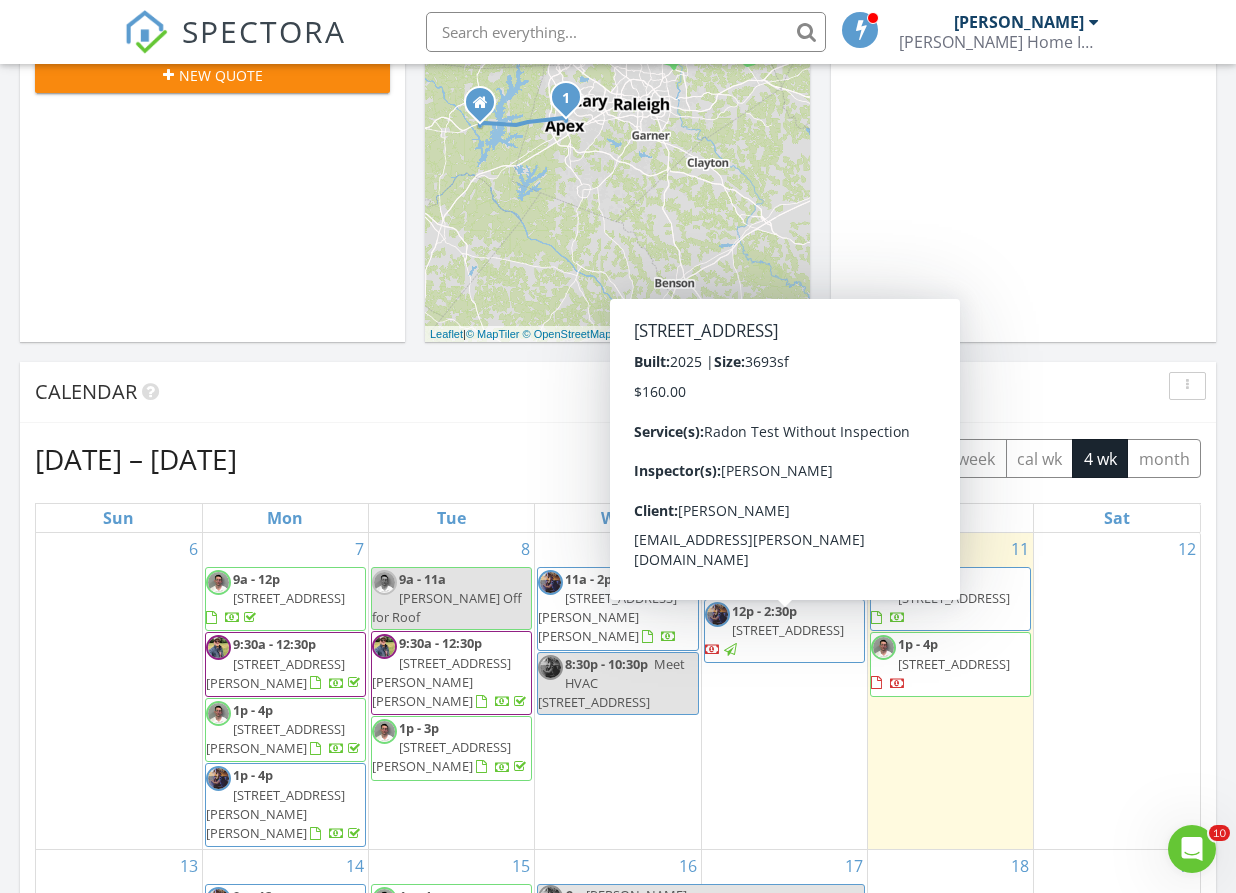 scroll, scrollTop: 856, scrollLeft: 0, axis: vertical 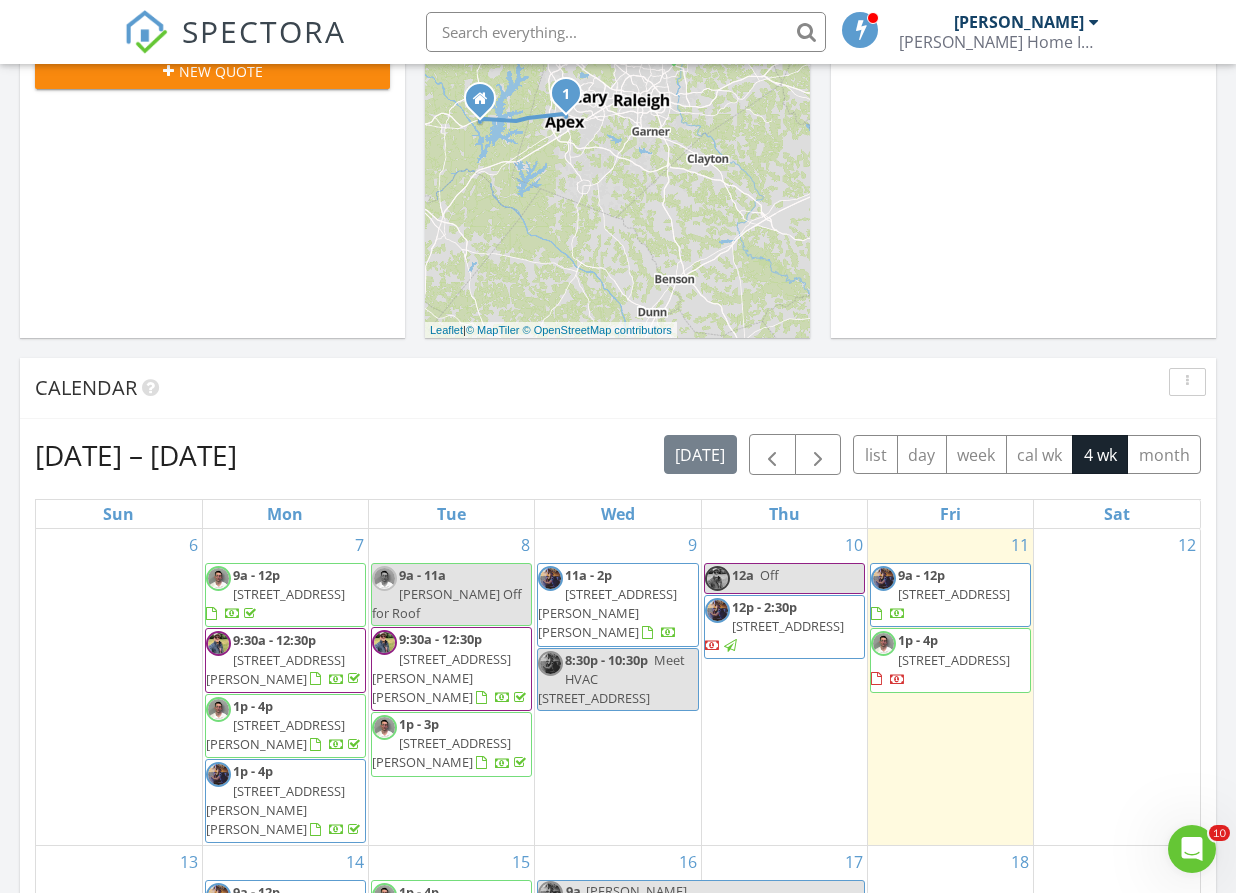 click on "2613 Stonington Dr, Apex 27523" at bounding box center (788, 626) 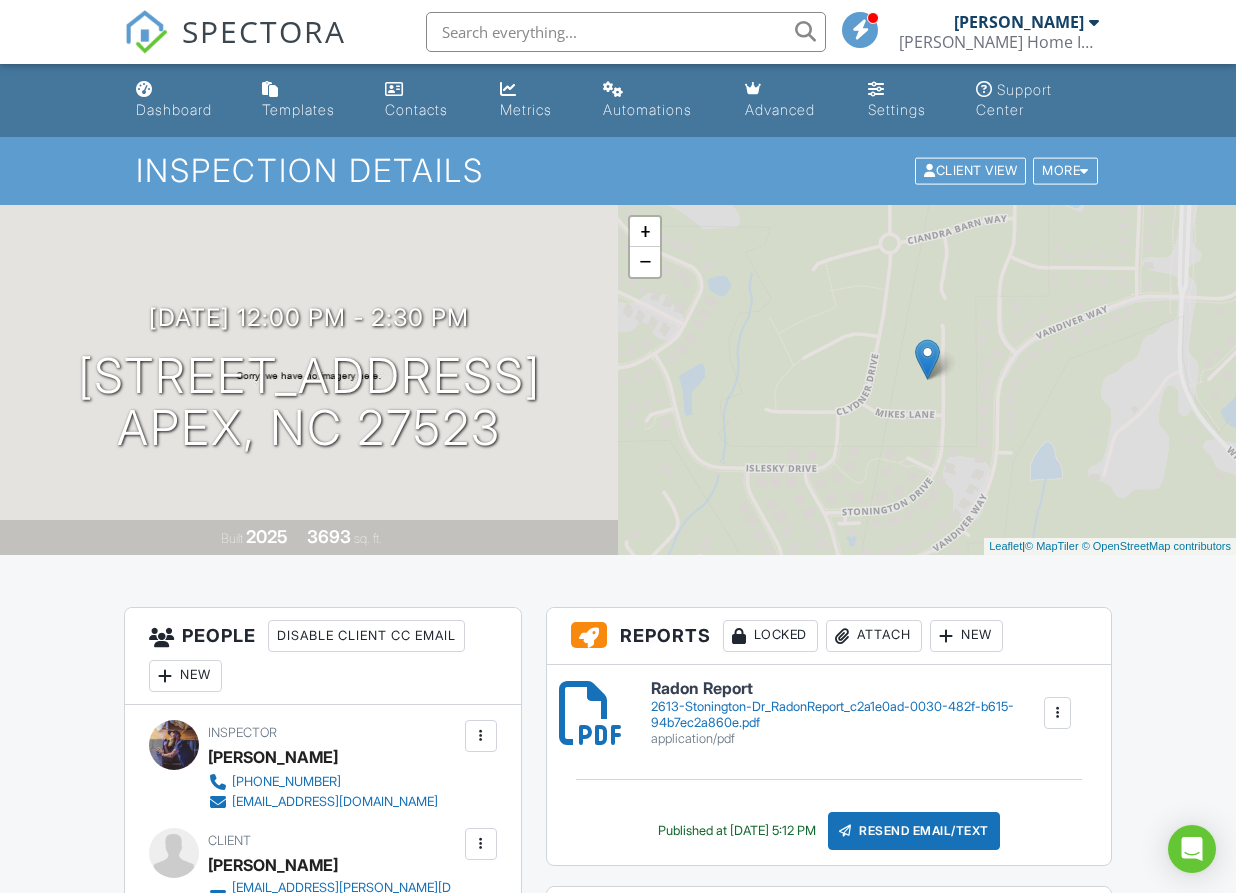 scroll, scrollTop: 0, scrollLeft: 0, axis: both 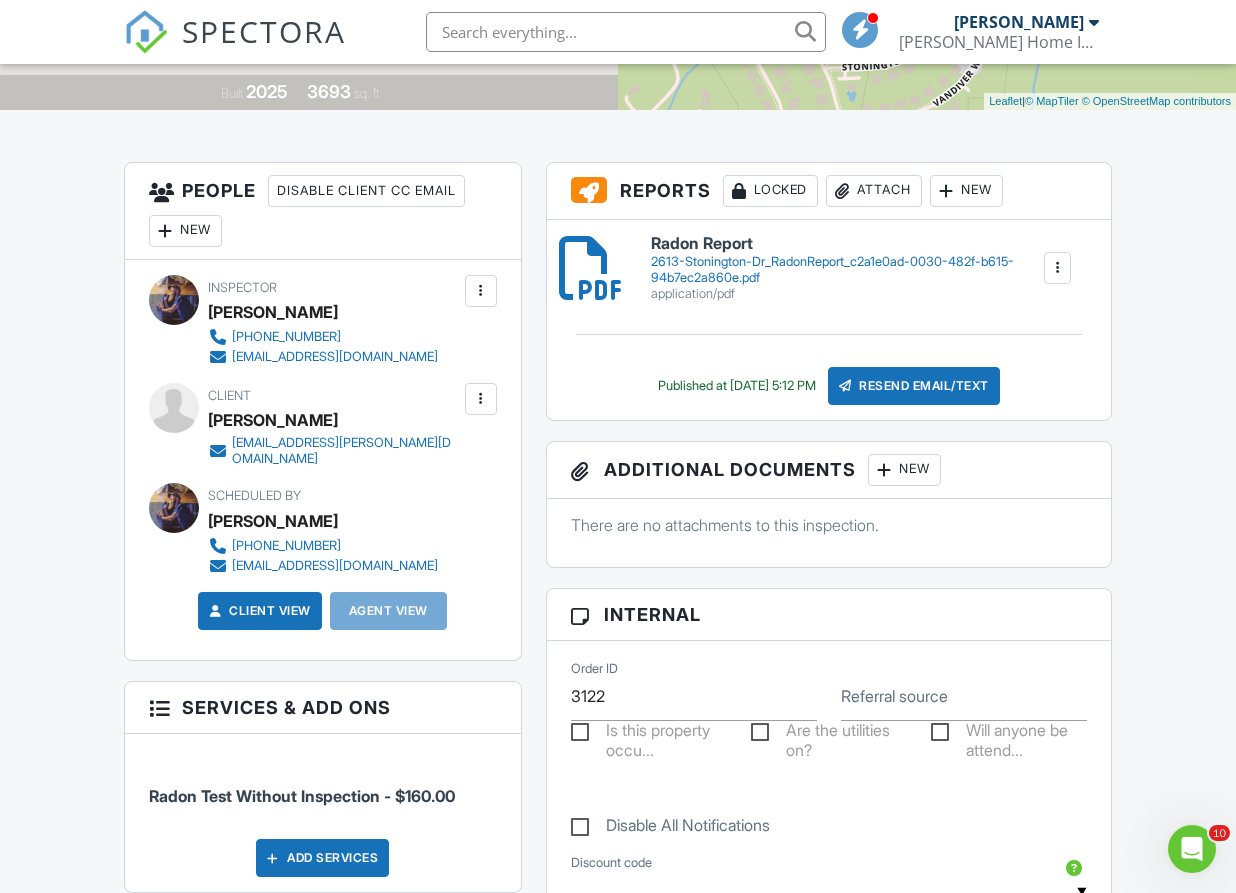 click on "New" at bounding box center (185, 231) 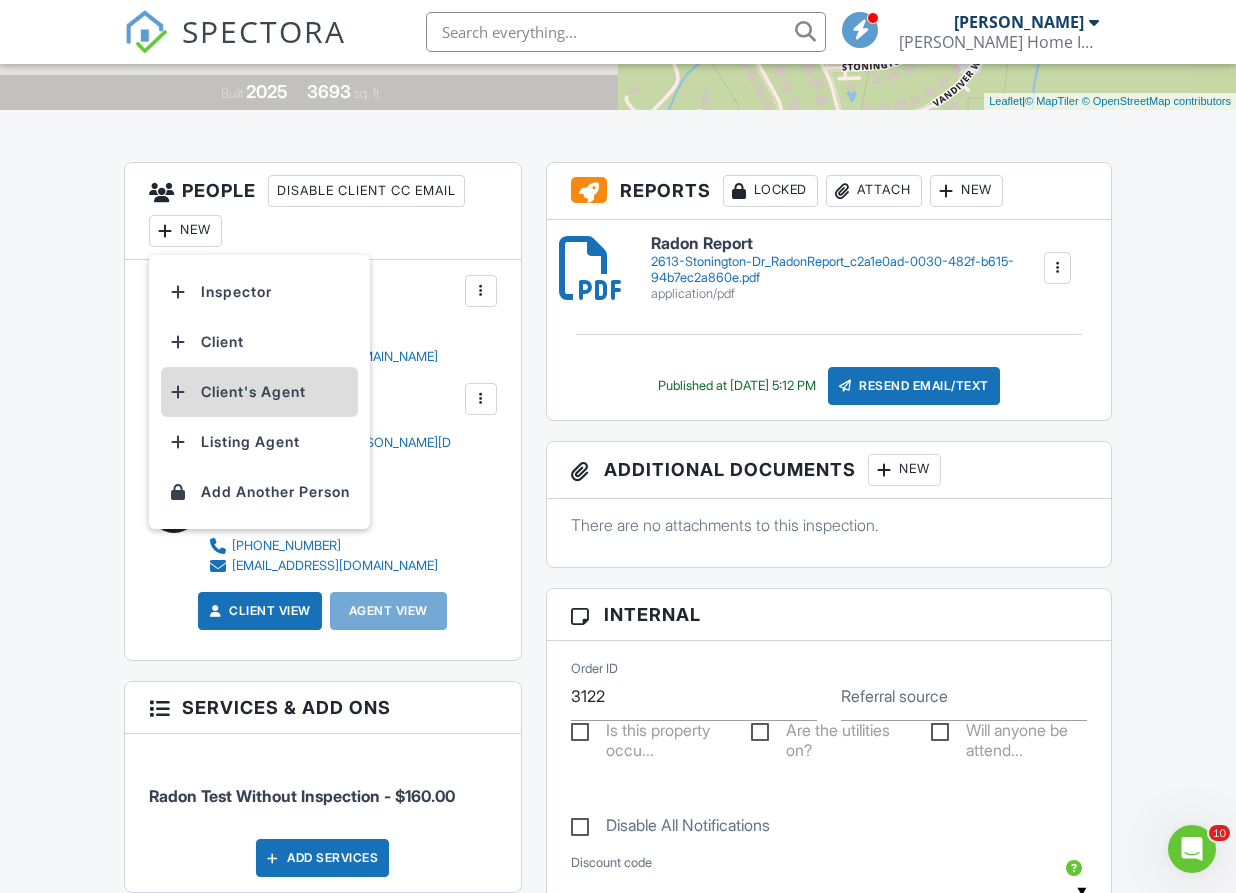 click on "Client's Agent" at bounding box center [259, 392] 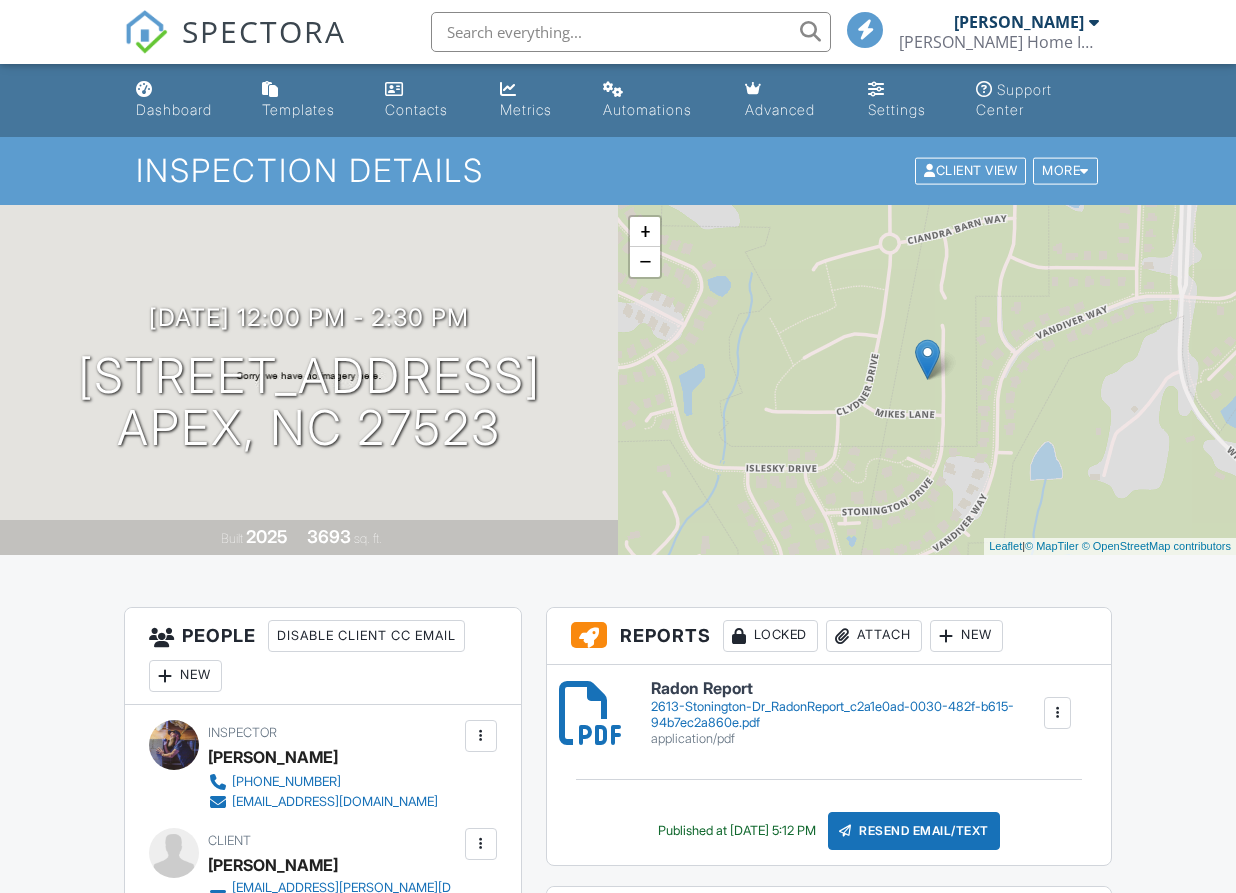 scroll, scrollTop: 0, scrollLeft: 0, axis: both 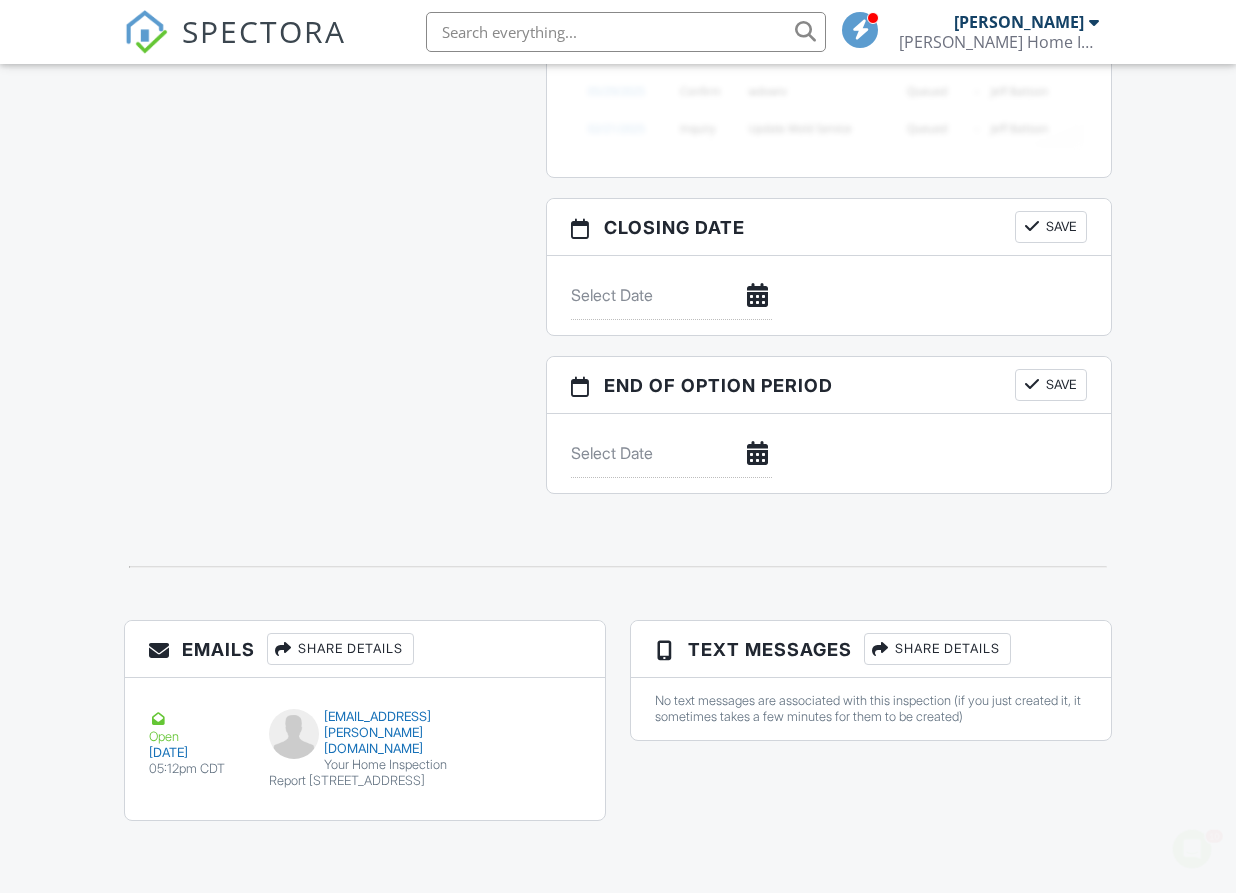 click on "SPECTORA" at bounding box center [264, 31] 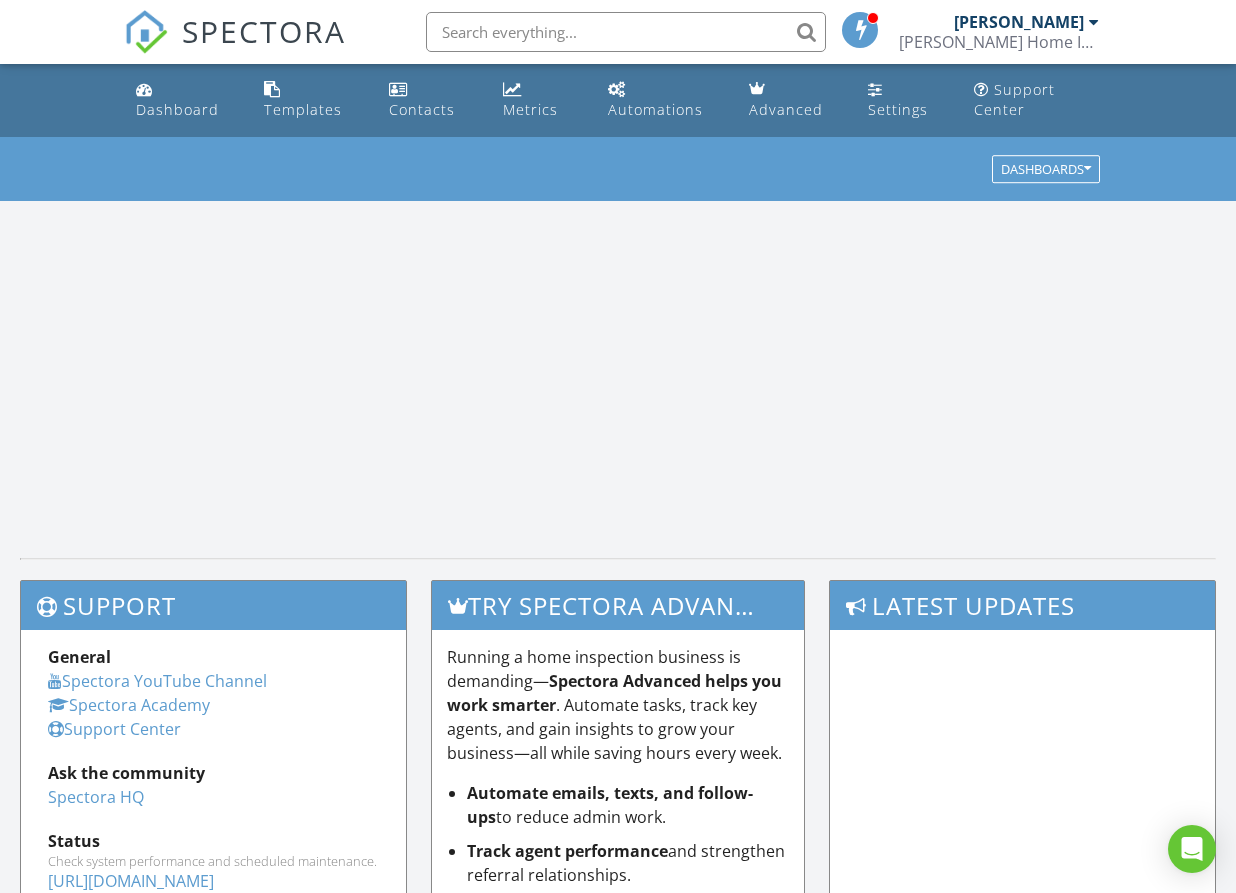 scroll, scrollTop: 0, scrollLeft: 0, axis: both 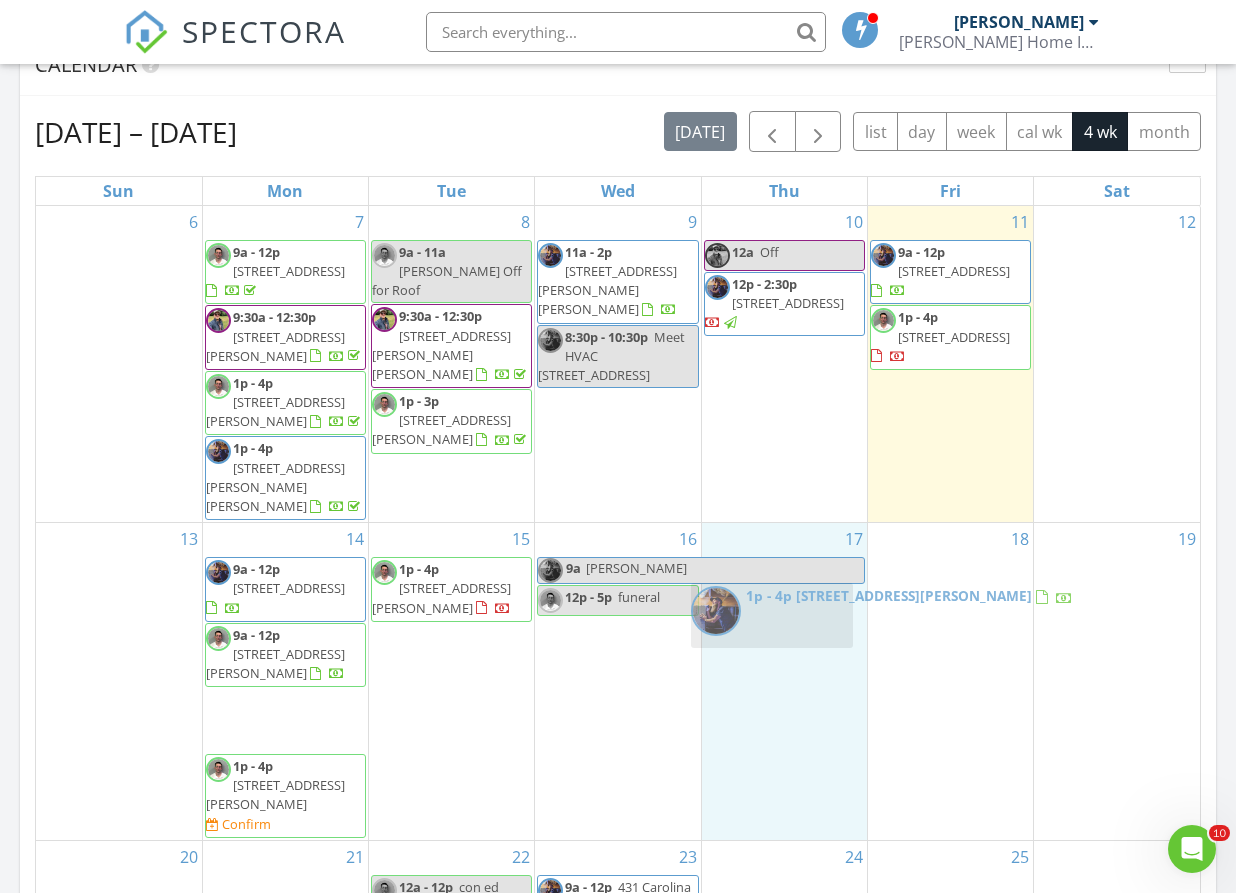 click on "SPECTORA
Jeremy Simpson
J.B. Simpson Home Inspection
Role:
Inspector
Change Role
Dashboard
New Inspection
Inspections
Calendar
Template Editor
Contacts
Automations
Team
Metrics
Payments
Data Exports
Billing
Reporting
Advanced
Settings
What's New
Sign Out
Change Active Role
Your account has more than one possible role. Please choose how you'd like to view the site:
Company/Agency
City
Role
Dashboard
Templates
Contacts
Metrics
Automations
Advanced
Settings
Support Center
All schedulers
Refresh" at bounding box center [618, 562] 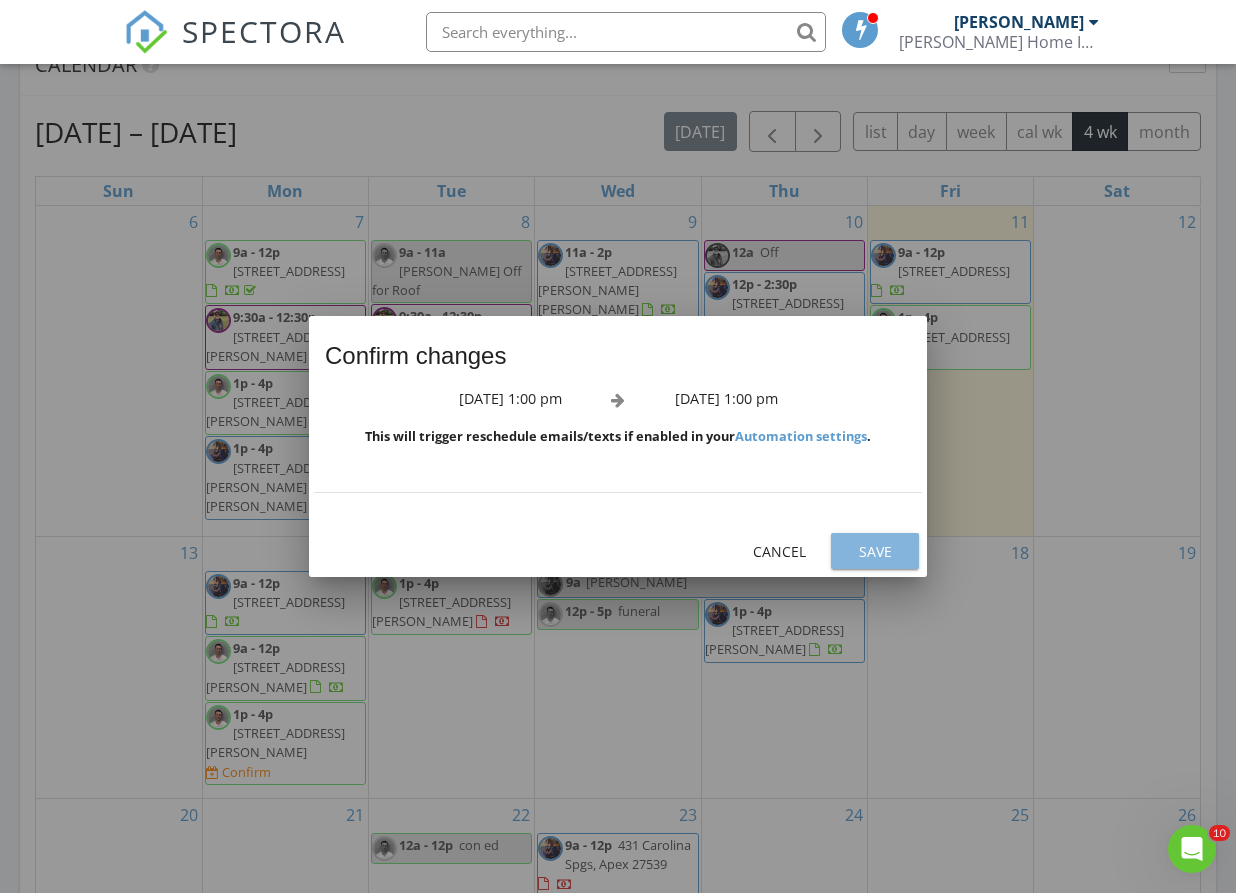 click on "Save" at bounding box center (875, 551) 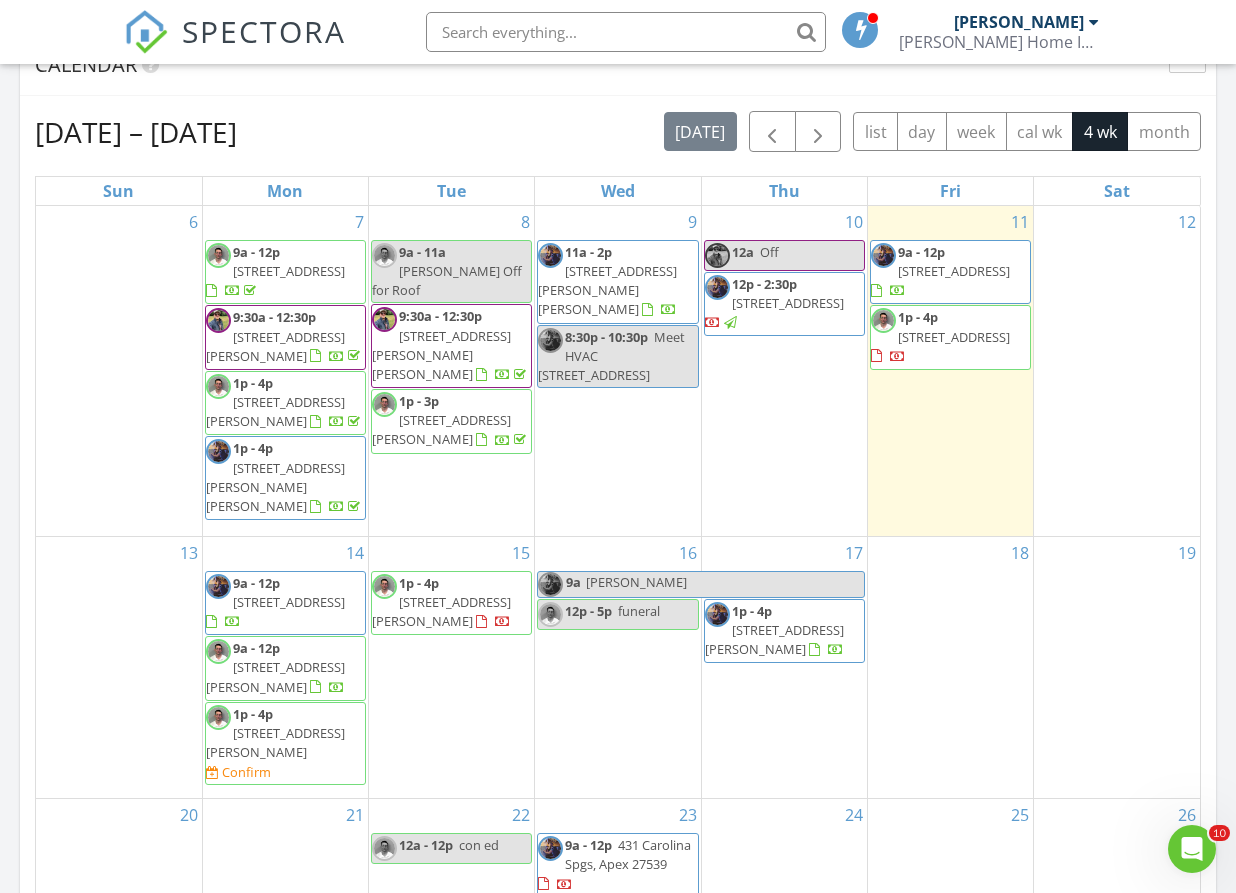 click on "1p - 4p
5028 Valley View Dr, Sanford 27330" at bounding box center (275, 733) 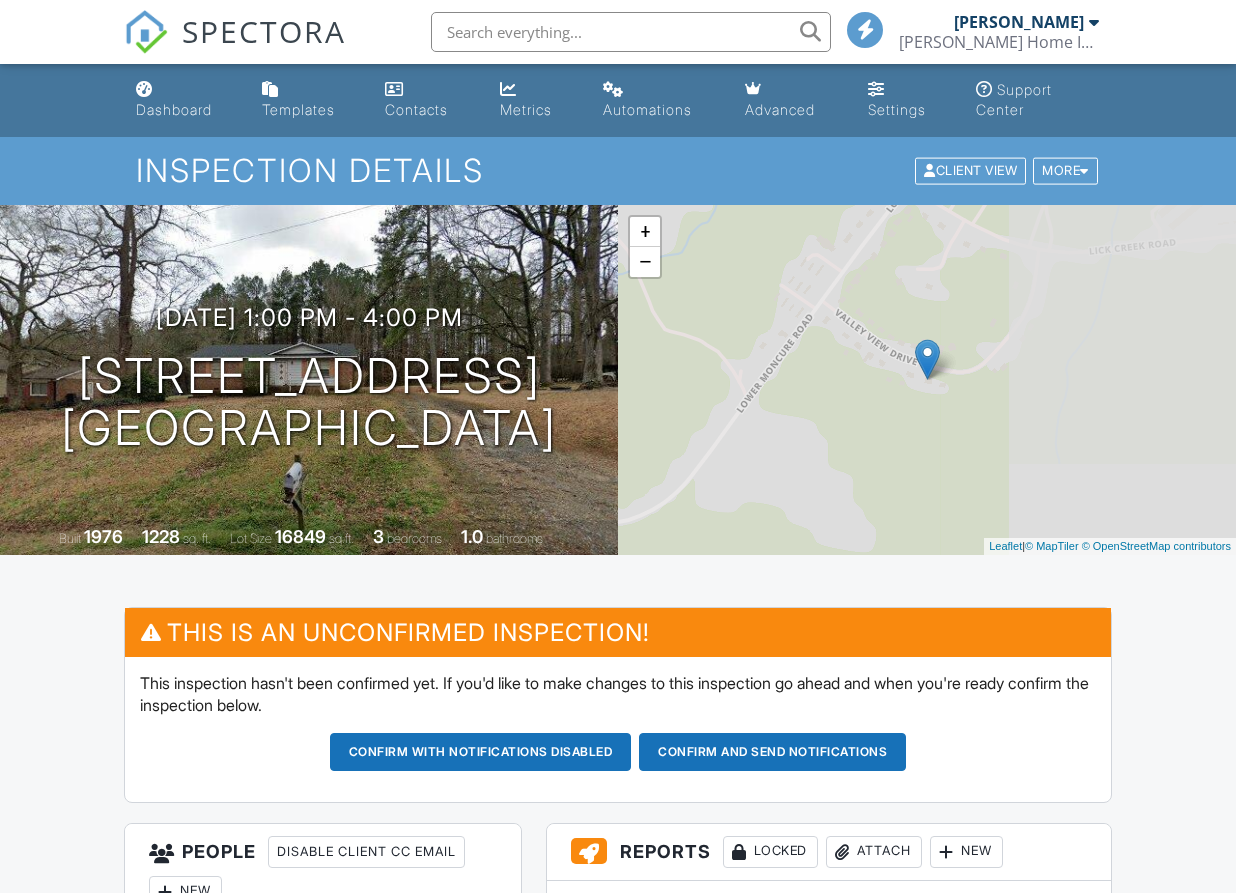 scroll, scrollTop: 0, scrollLeft: 0, axis: both 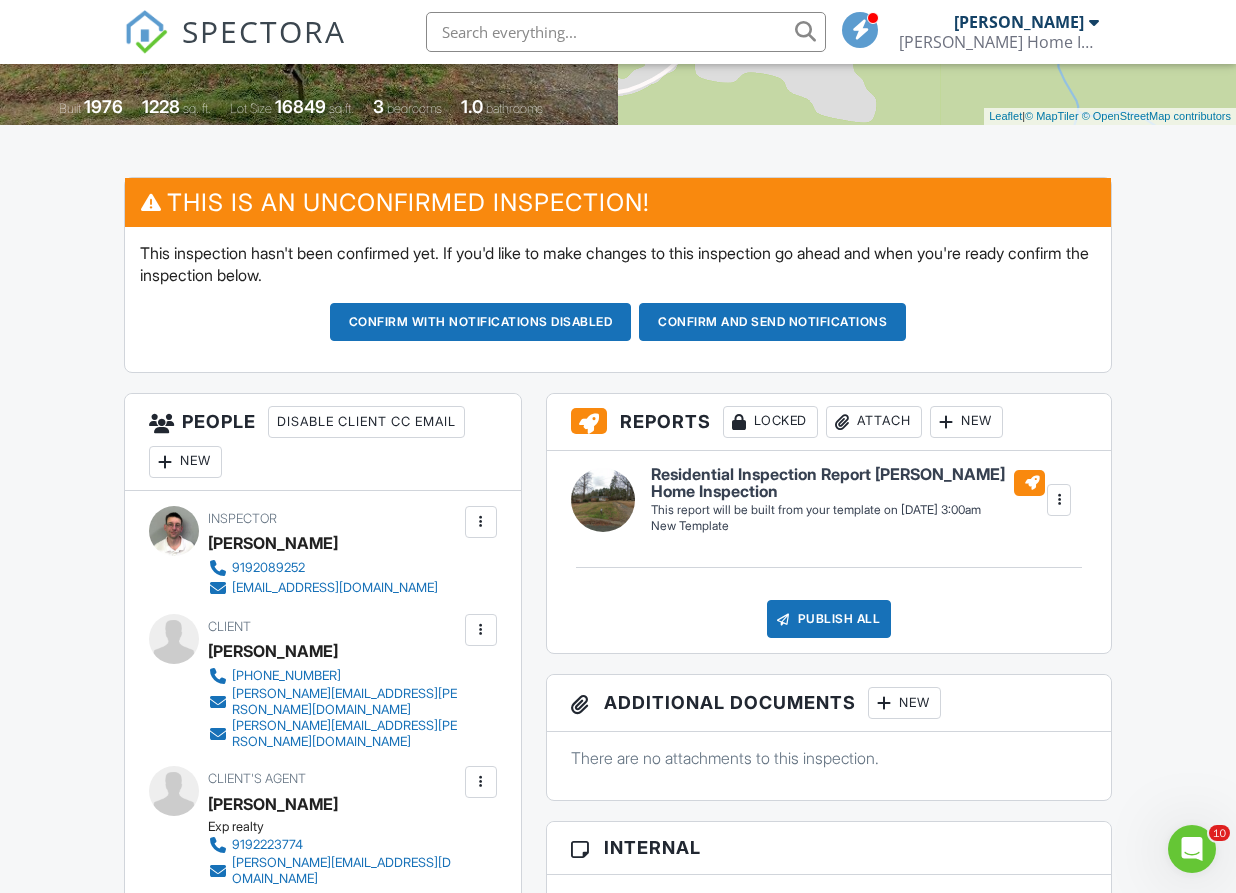 click on "Confirm and send notifications" at bounding box center [481, 322] 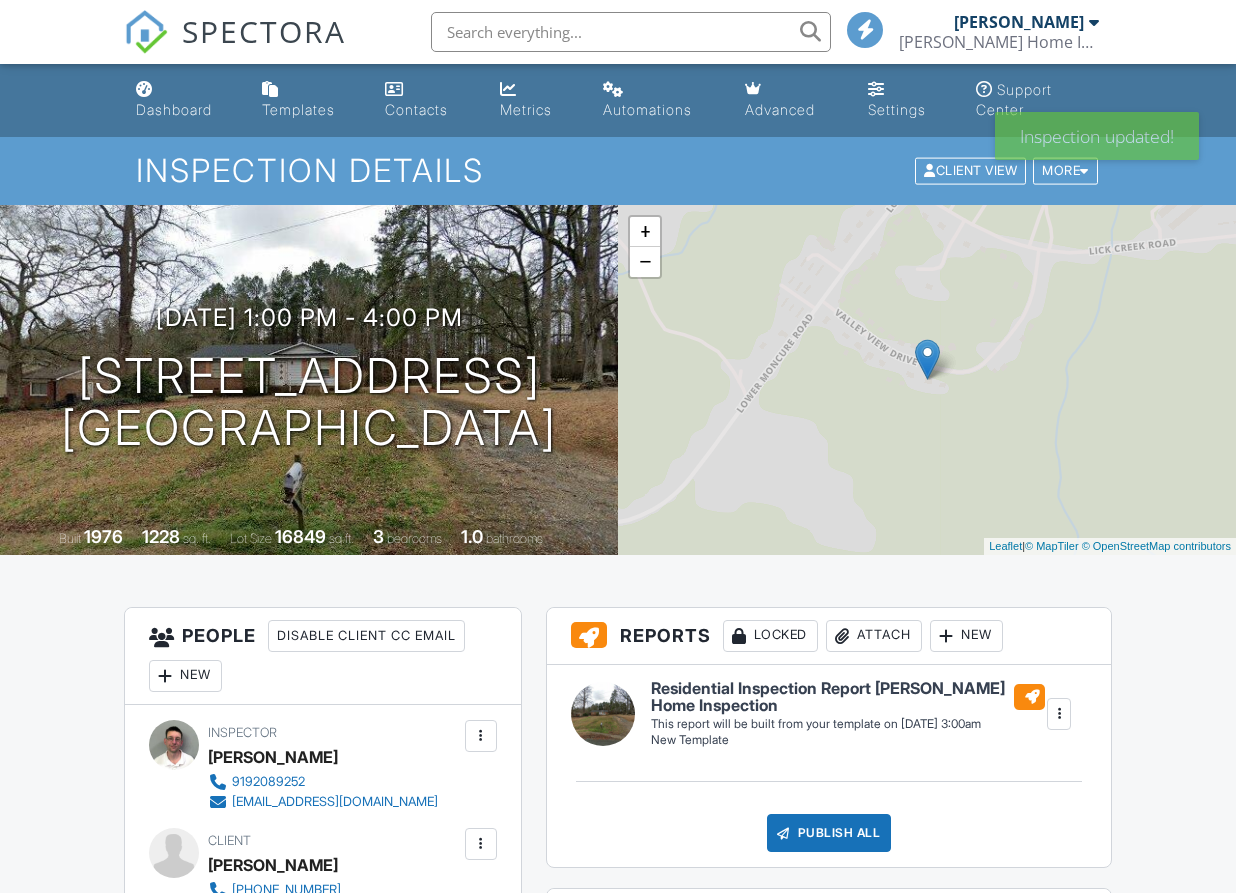 scroll, scrollTop: 0, scrollLeft: 0, axis: both 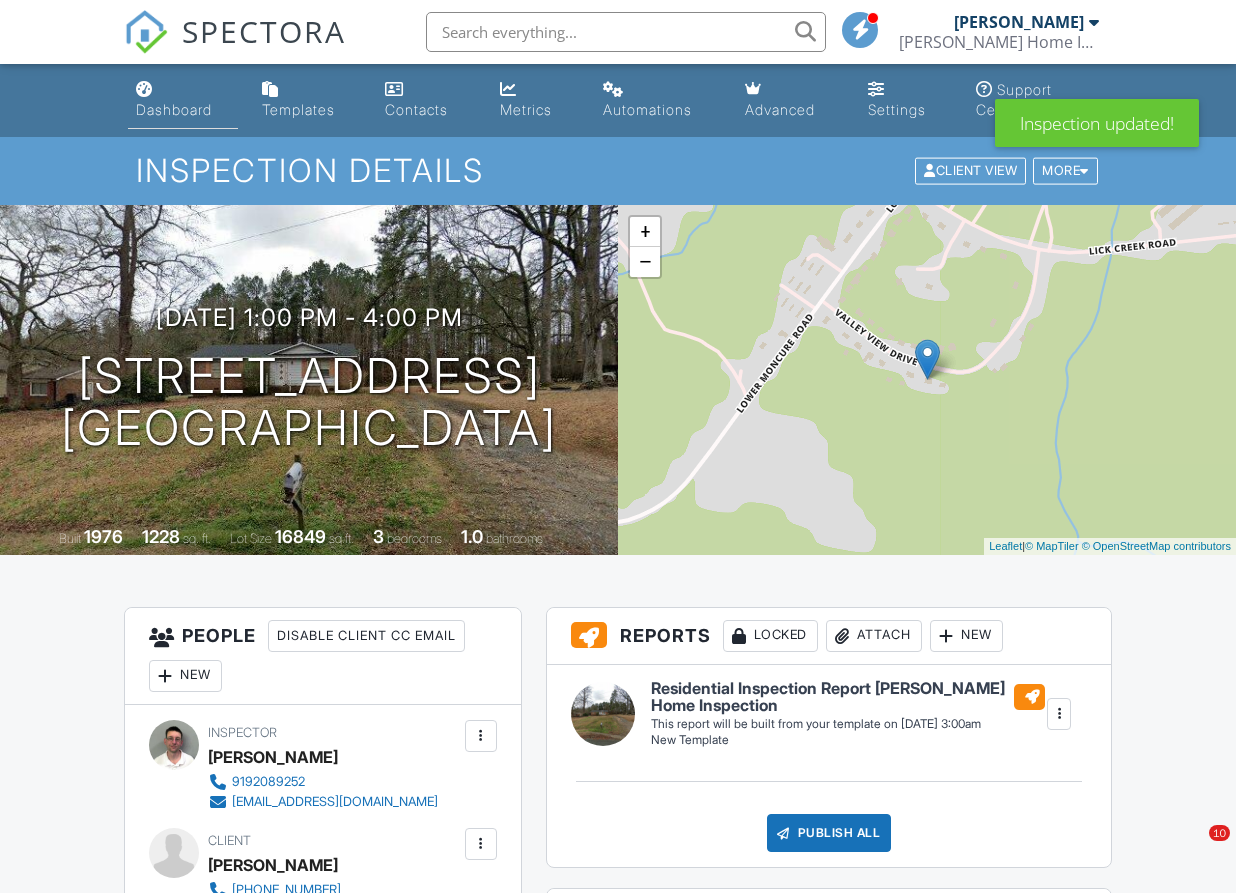 click at bounding box center [144, 89] 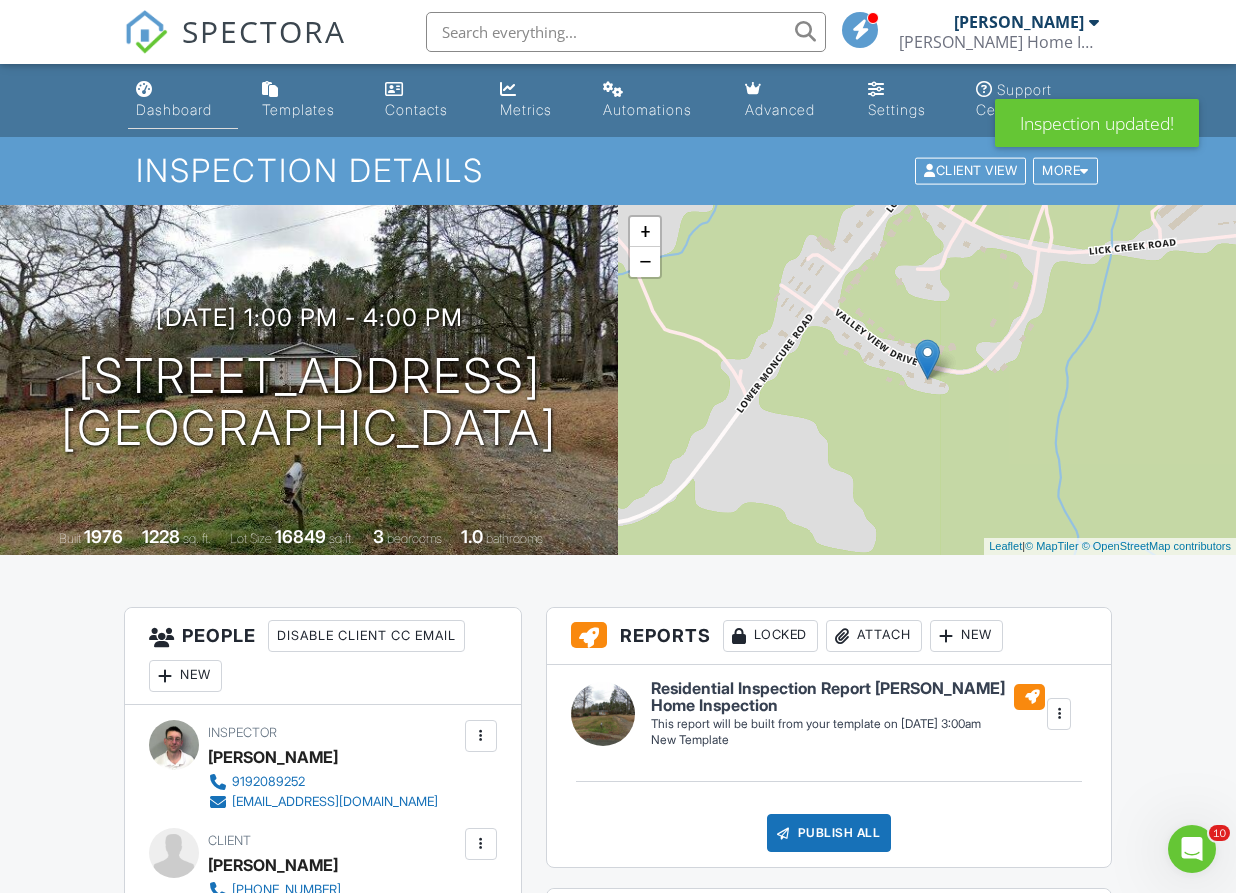 scroll, scrollTop: 0, scrollLeft: 0, axis: both 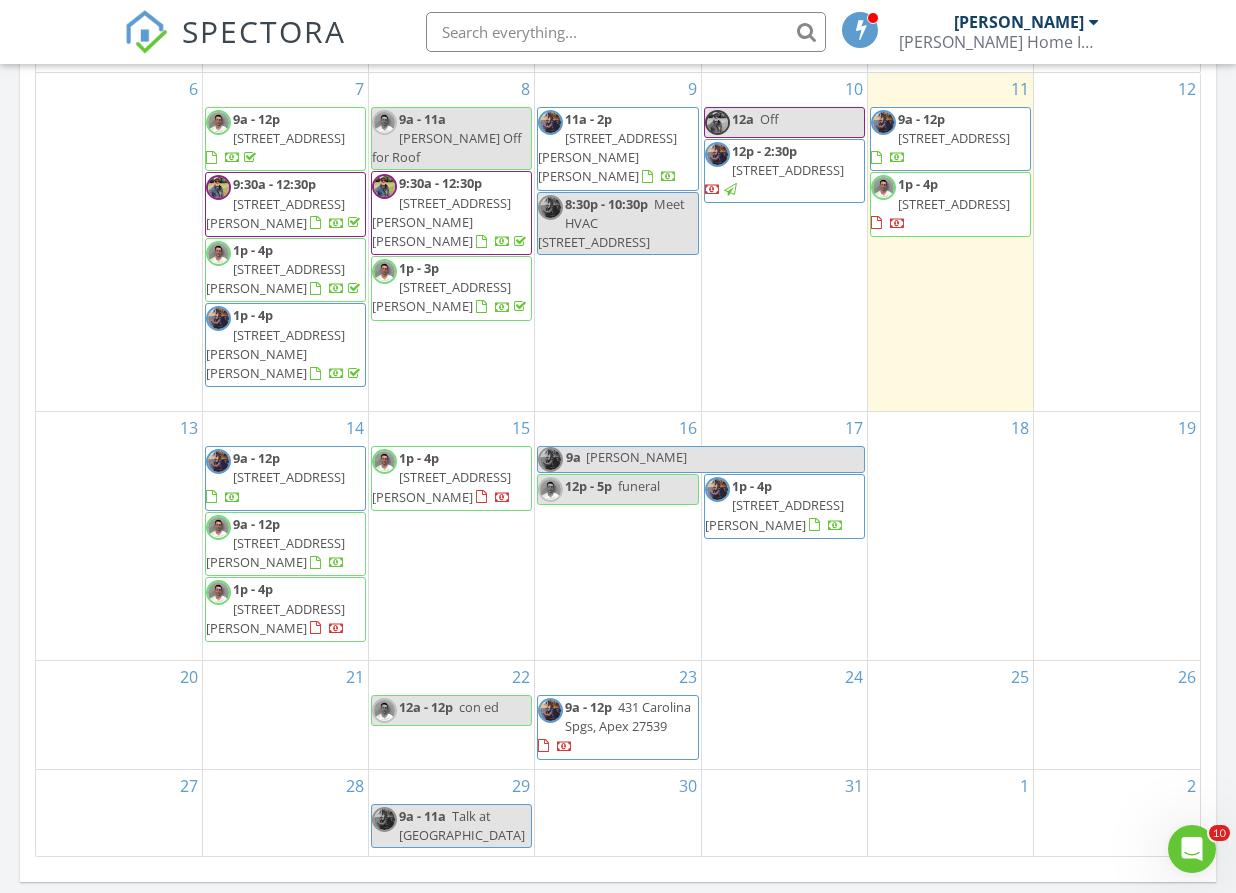 click on "[STREET_ADDRESS][PERSON_NAME][PERSON_NAME]" at bounding box center [607, 157] 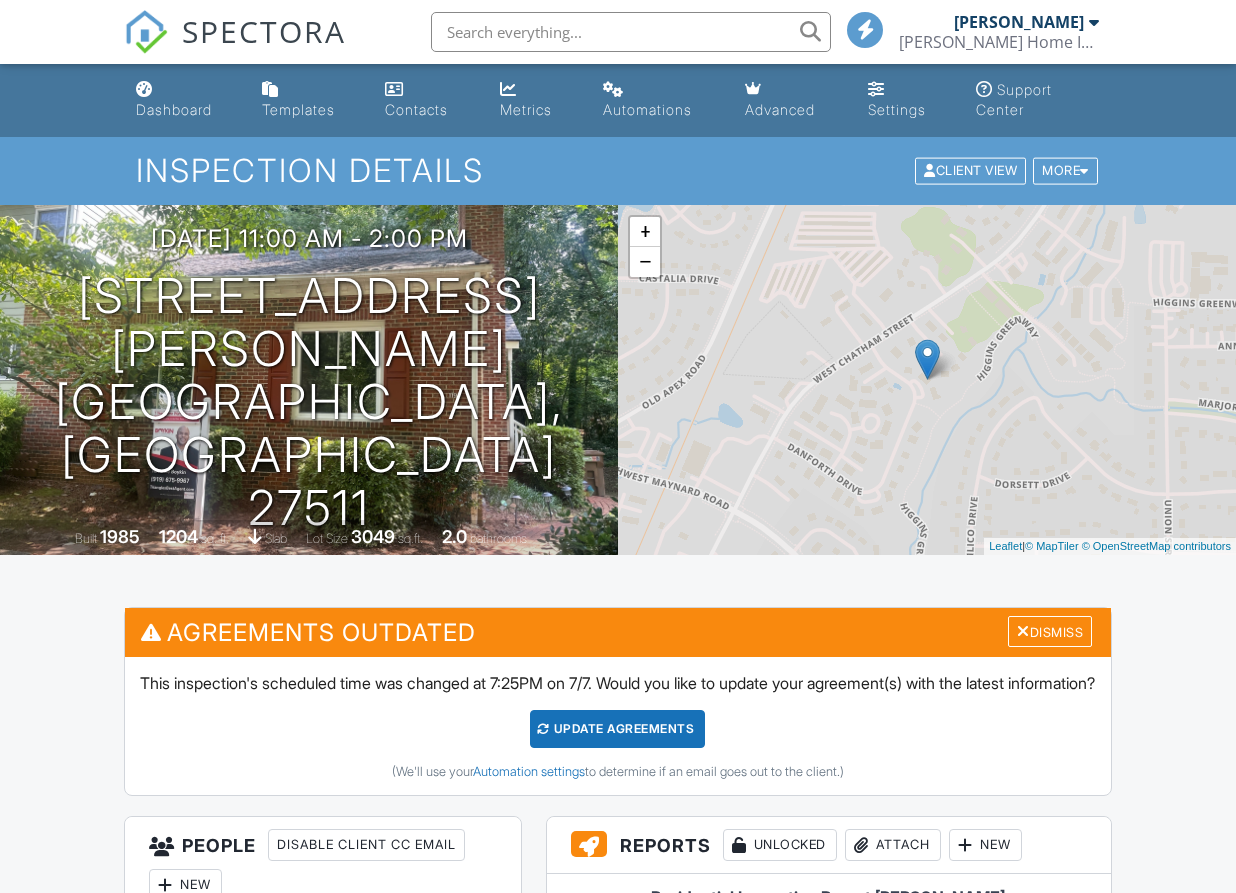 scroll, scrollTop: 0, scrollLeft: 0, axis: both 